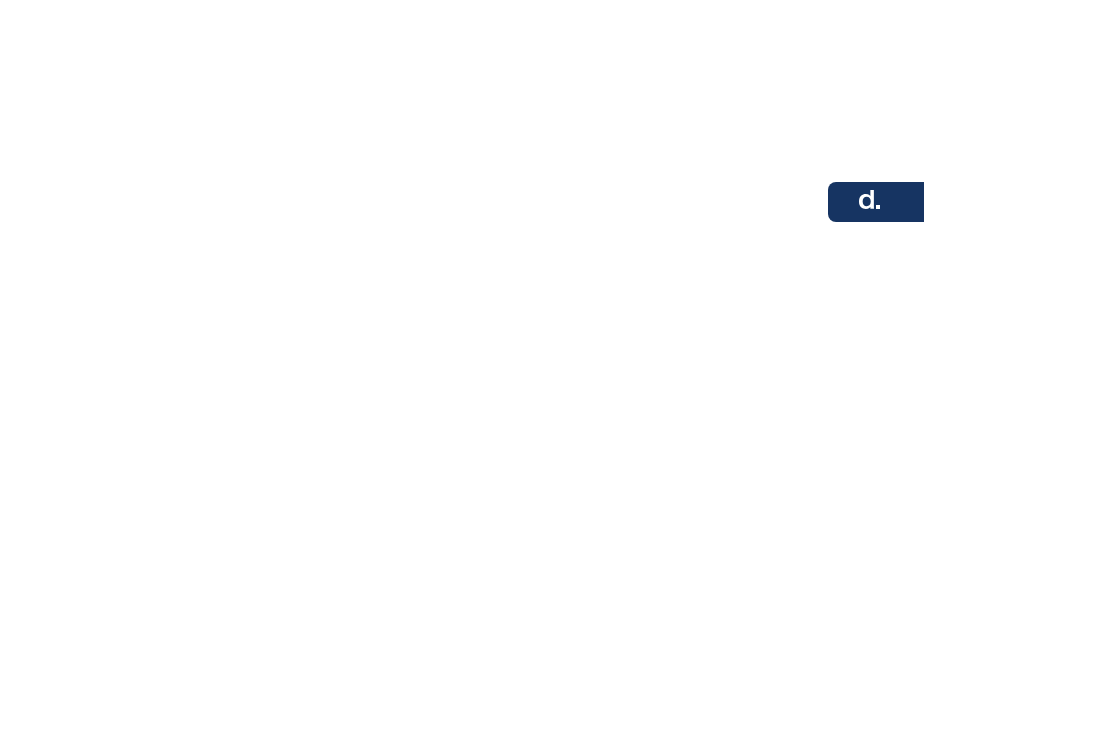 scroll, scrollTop: 0, scrollLeft: 0, axis: both 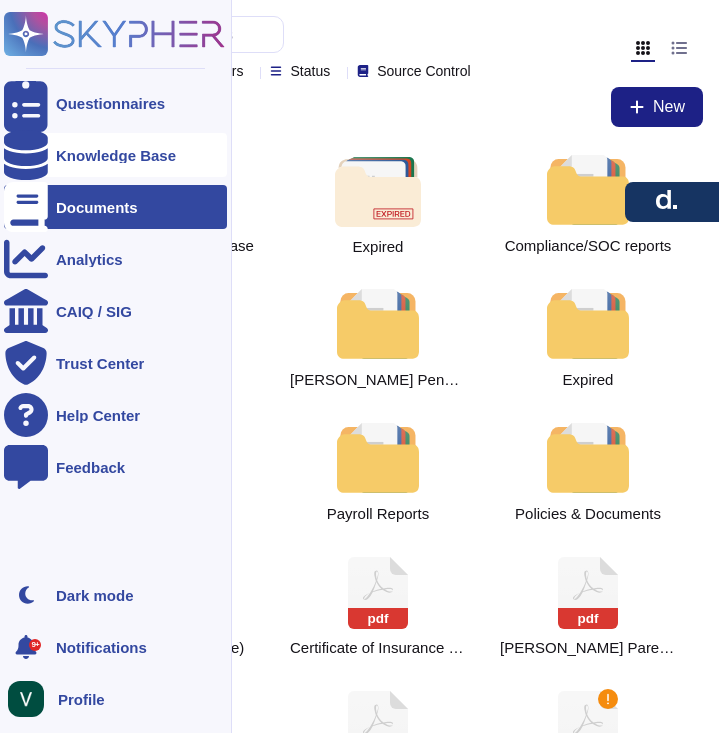 click at bounding box center [26, 155] 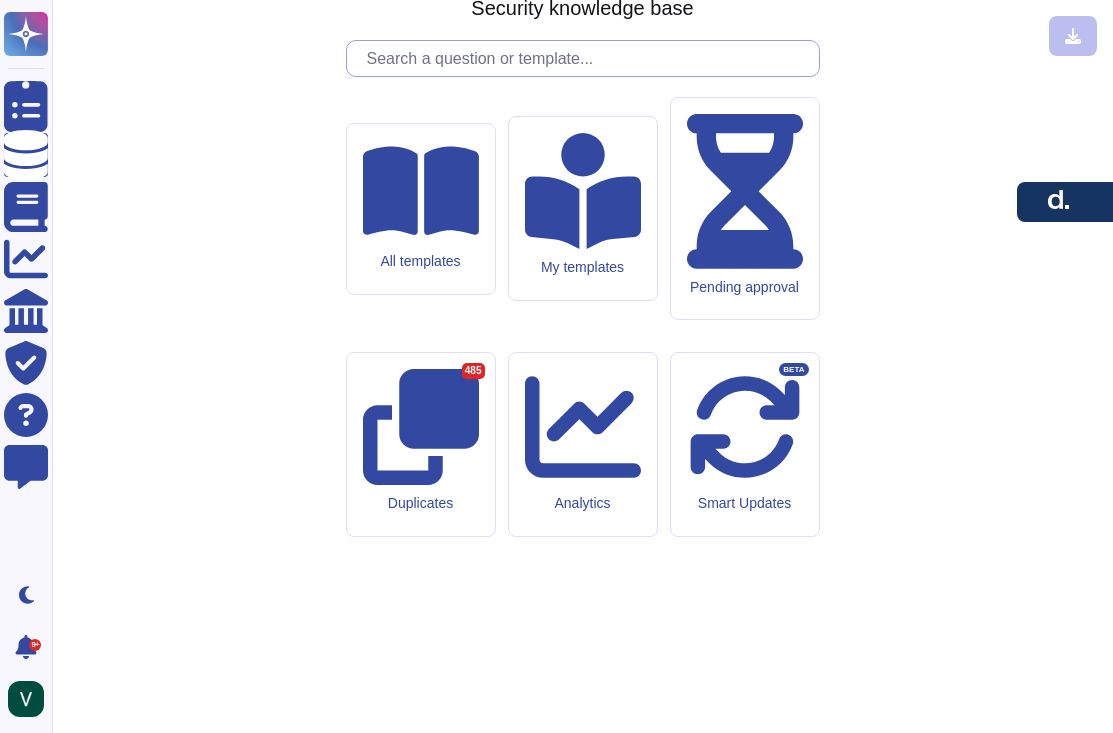 click at bounding box center [588, 58] 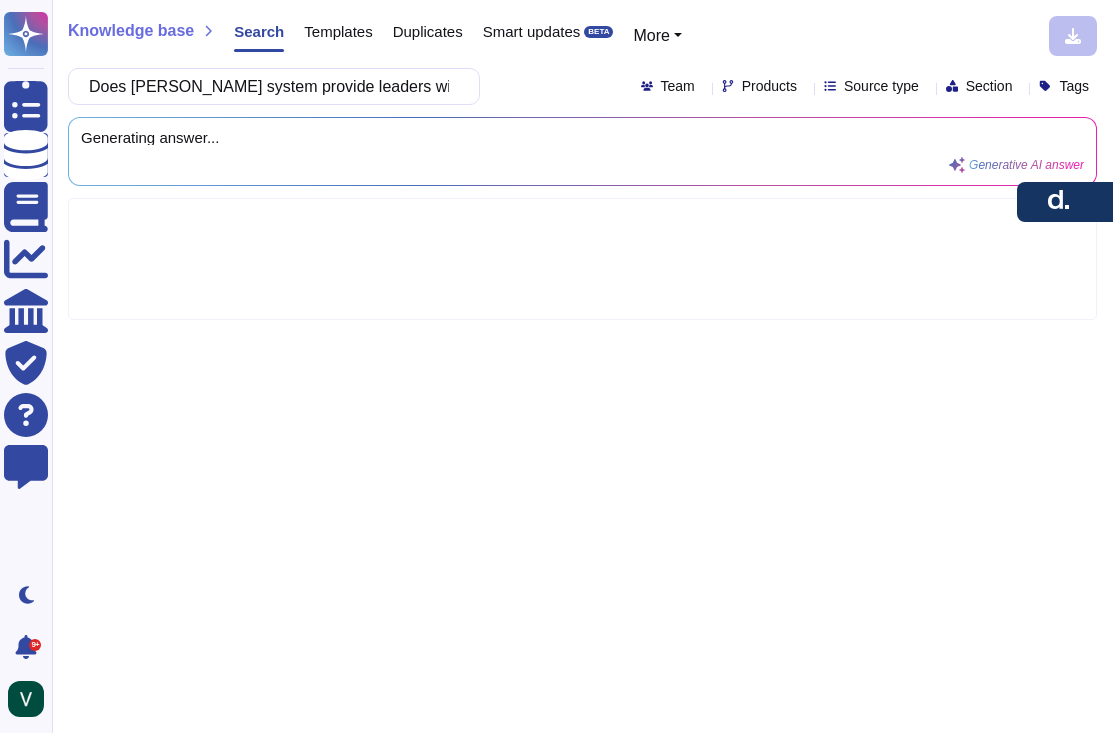 scroll, scrollTop: 0, scrollLeft: 451, axis: horizontal 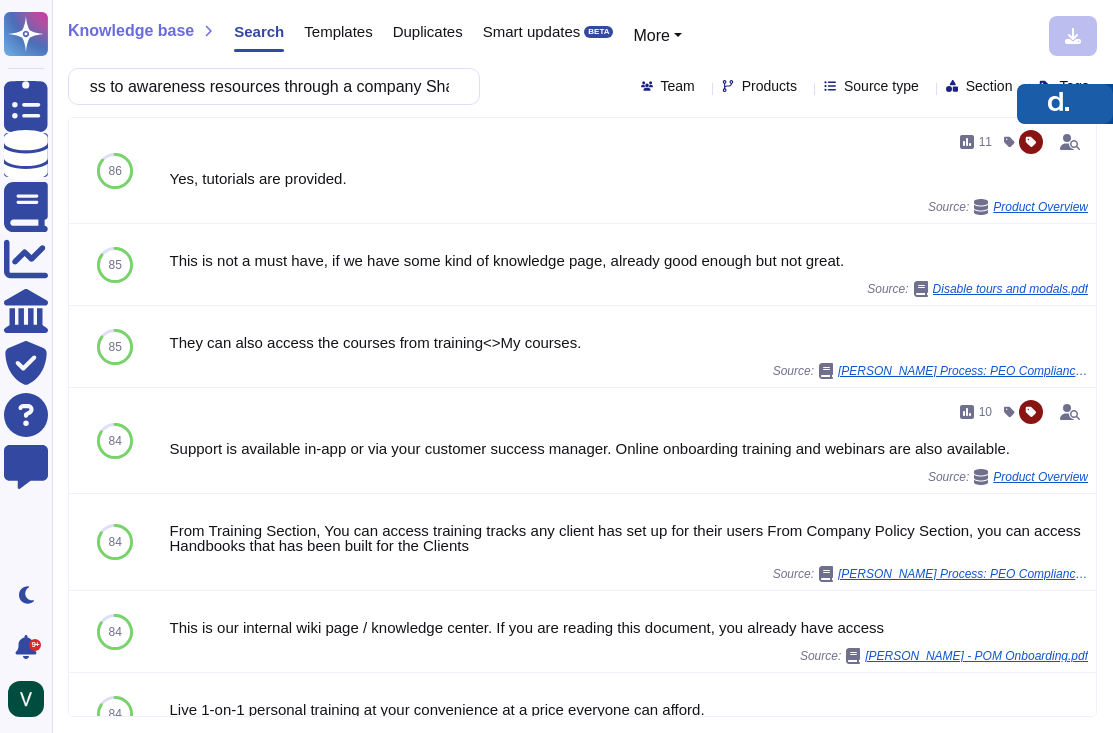 drag, startPoint x: 1099, startPoint y: 200, endPoint x: 1094, endPoint y: 109, distance: 91.13726 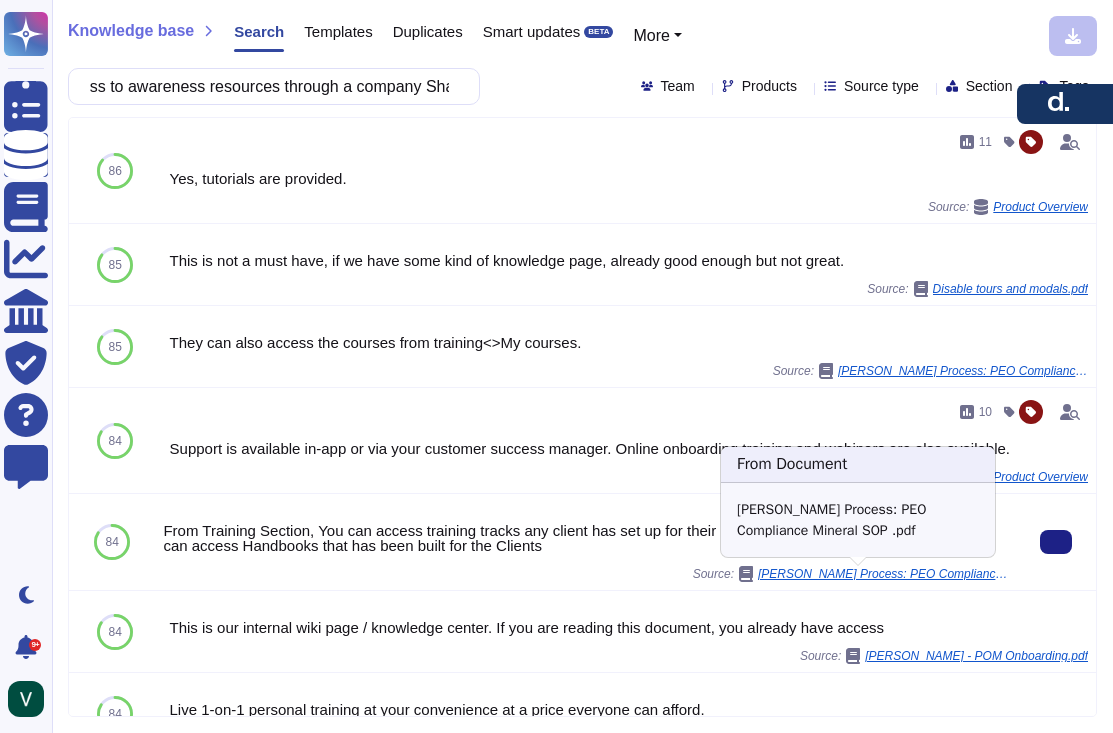 scroll, scrollTop: 0, scrollLeft: 0, axis: both 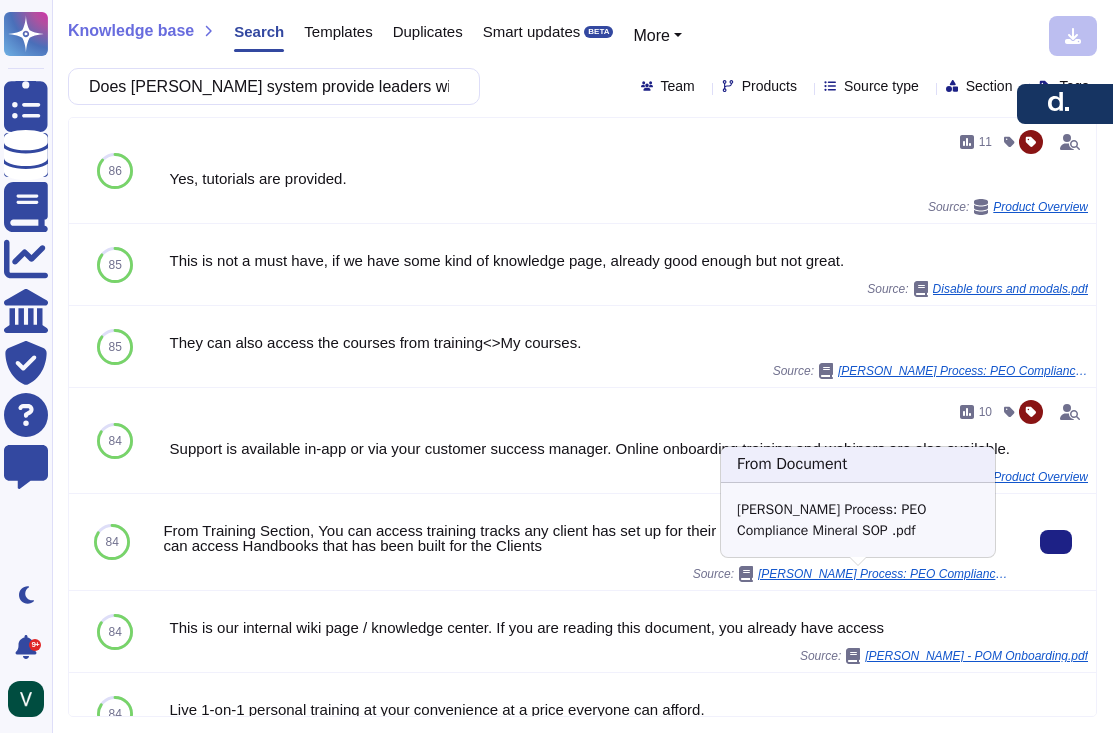 click on "[PERSON_NAME] Process: PEO Compliance Mineral SOP .pdf" at bounding box center [883, 574] 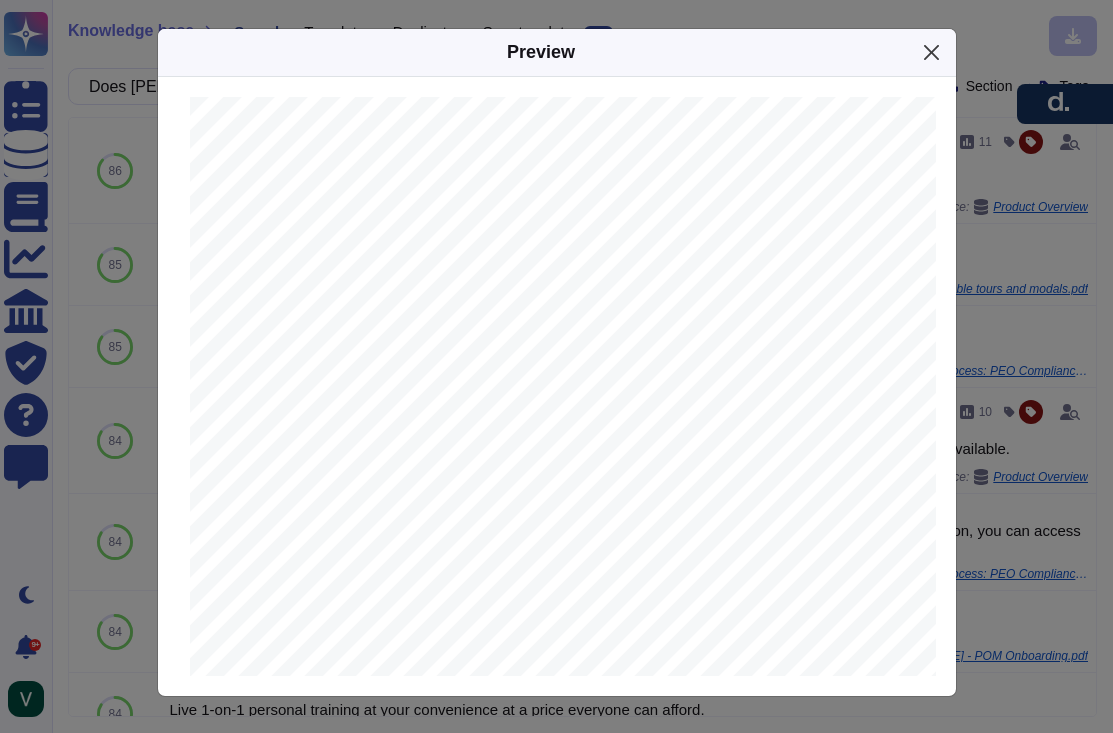 scroll, scrollTop: 2260, scrollLeft: 12, axis: both 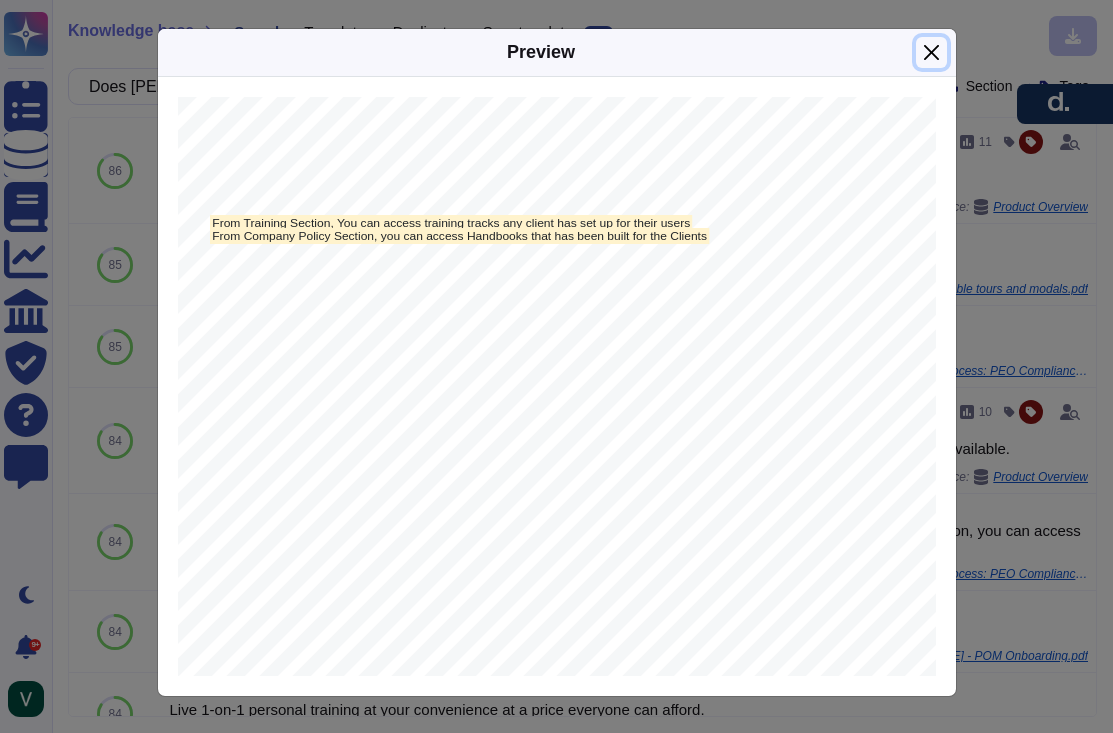 click at bounding box center [931, 52] 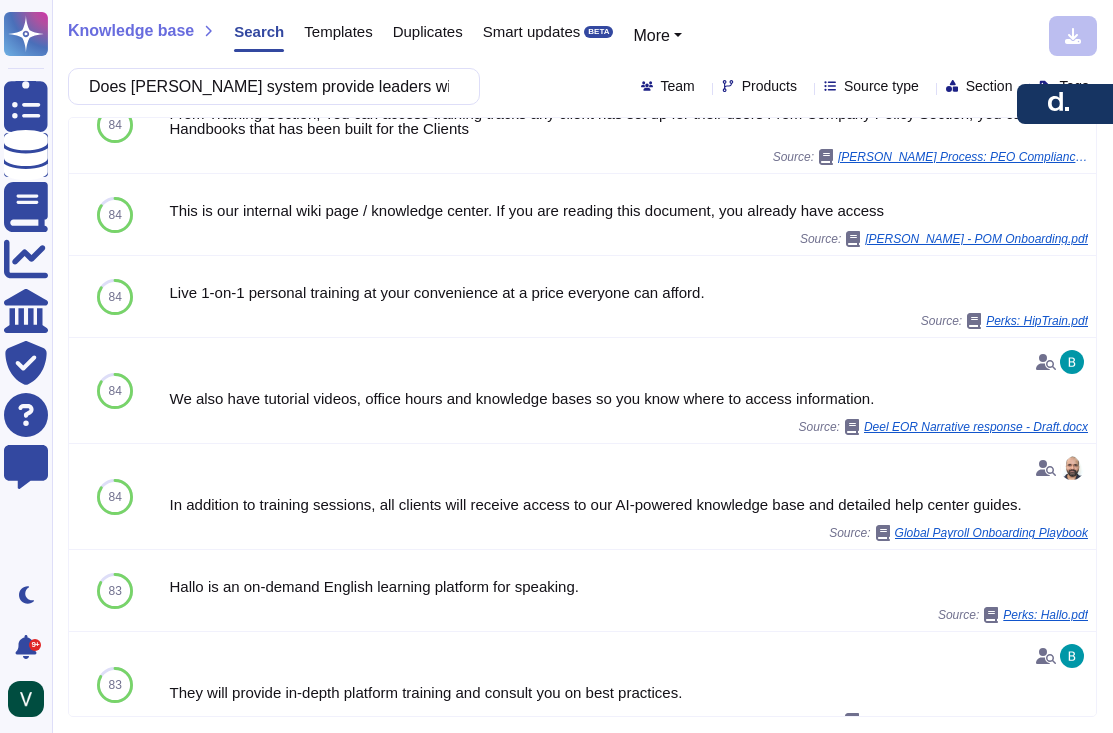 scroll, scrollTop: 418, scrollLeft: 0, axis: vertical 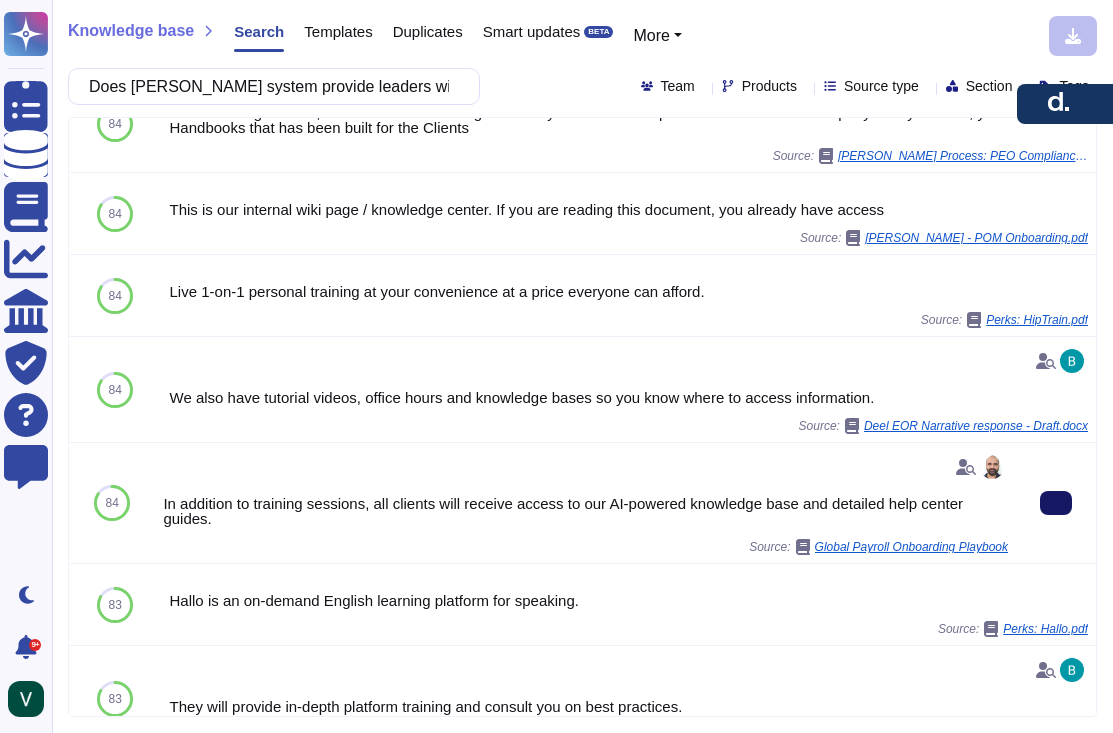 click at bounding box center [1056, 503] 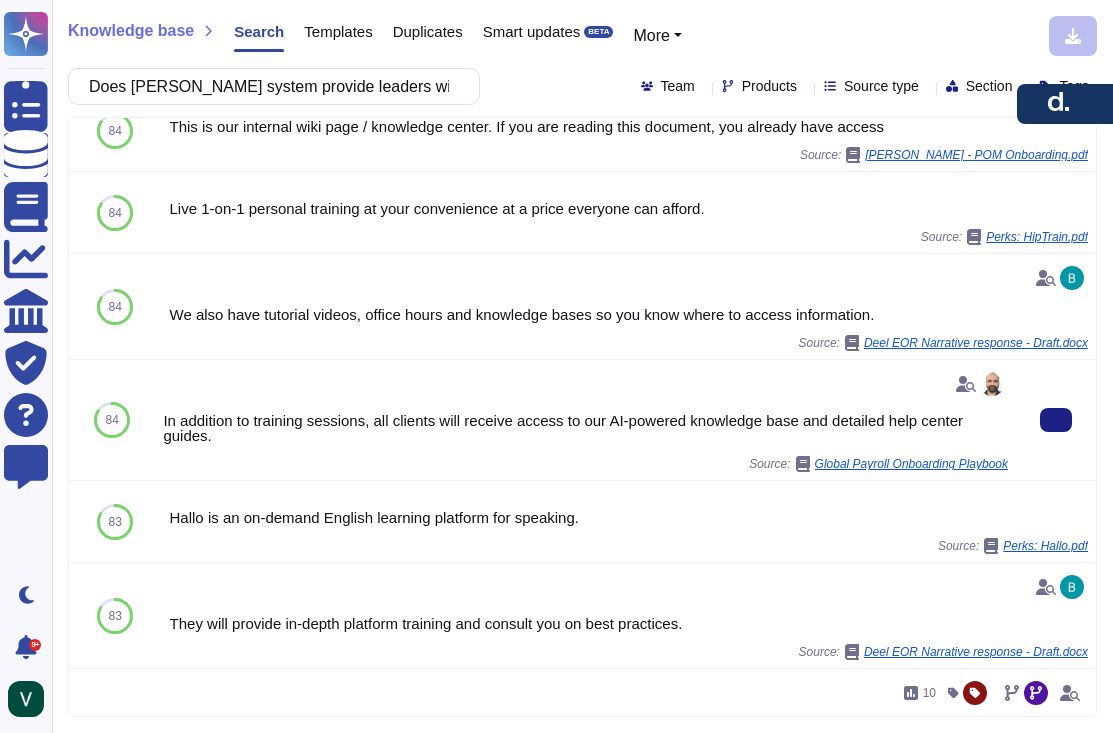 scroll, scrollTop: 524, scrollLeft: 0, axis: vertical 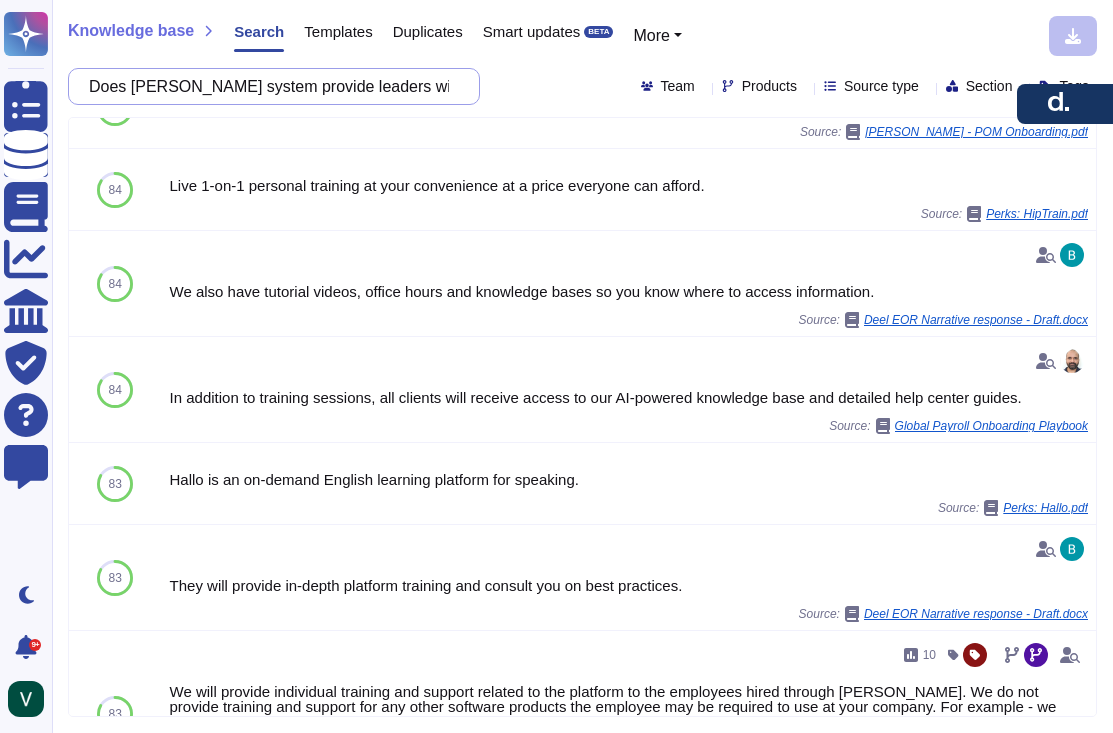 click on "Does [PERSON_NAME] system provide leaders with easy access to awareness resources through a company SharePoint?" at bounding box center [269, 86] 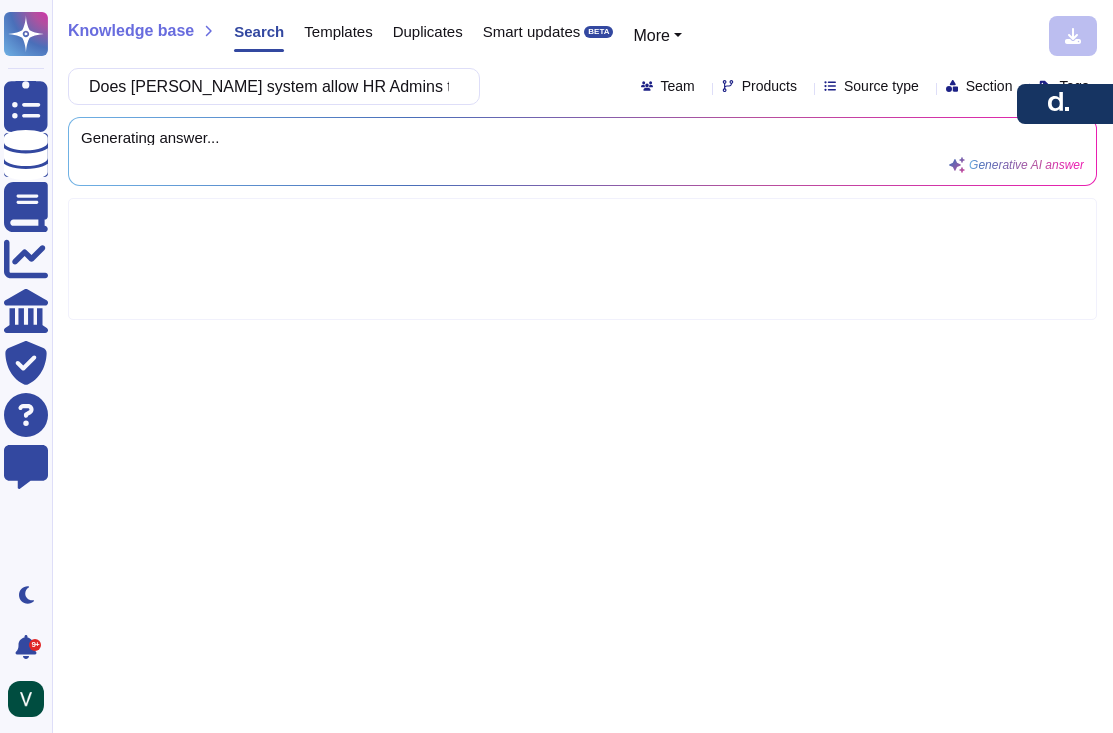 scroll, scrollTop: 0, scrollLeft: 308, axis: horizontal 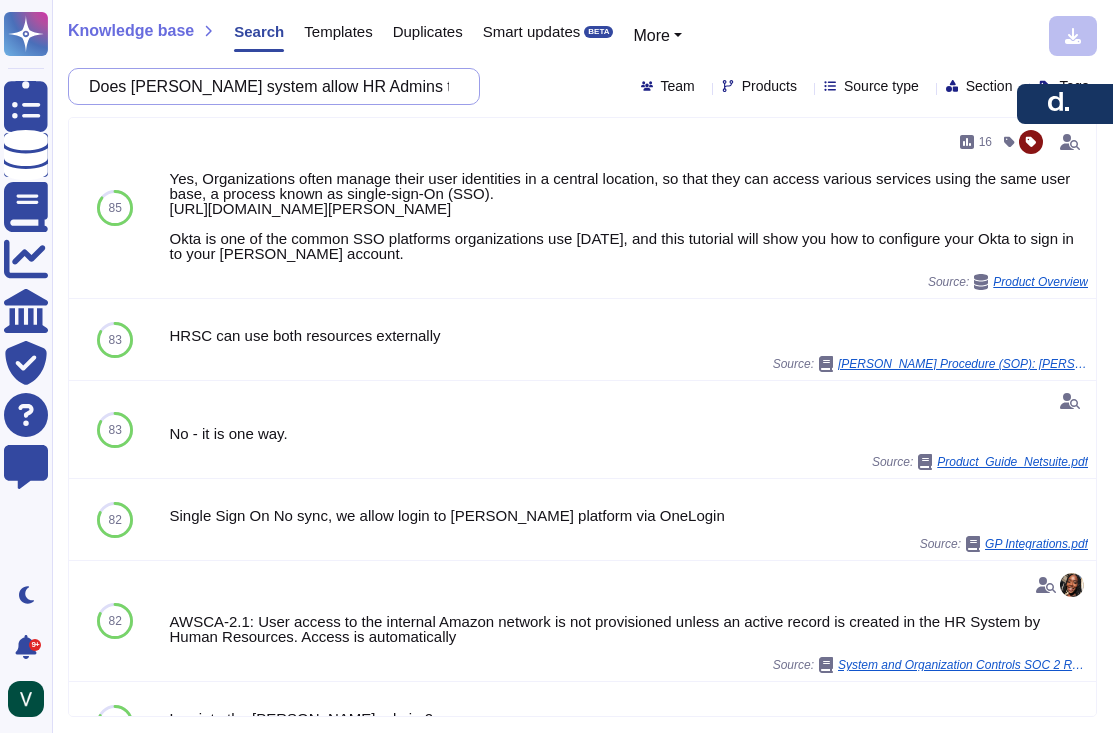click on "Does [PERSON_NAME] system allow HR Admins to log in using single sign-on for internal employees?" at bounding box center [269, 86] 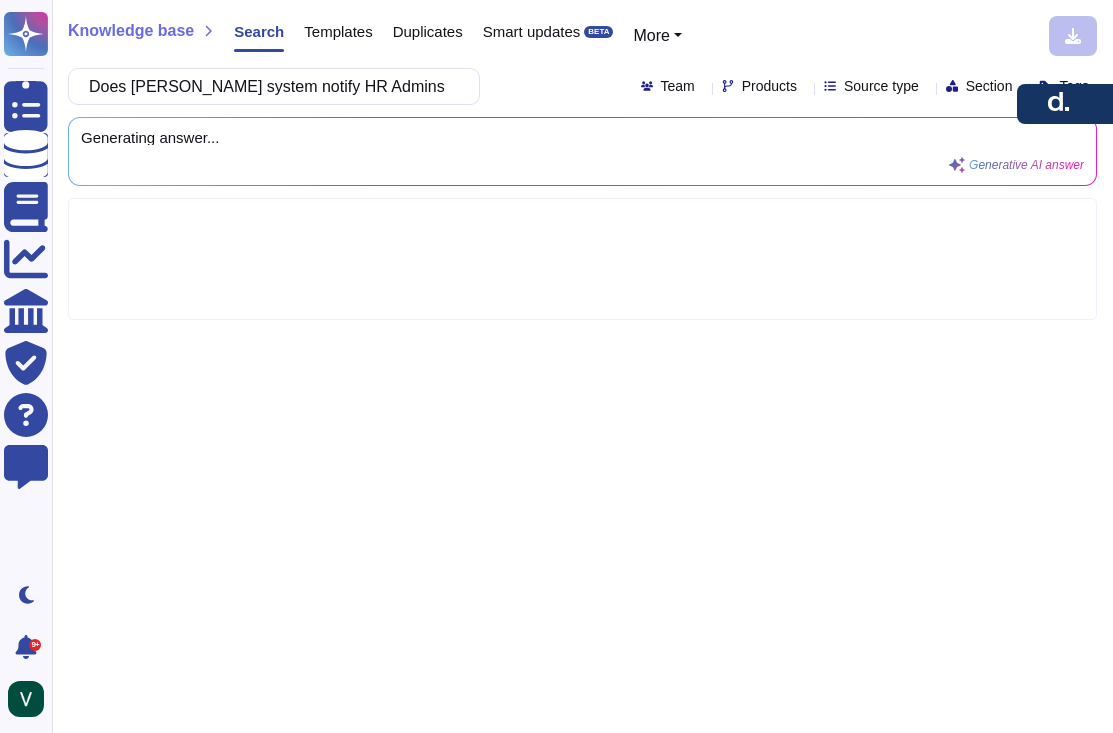 scroll, scrollTop: 0, scrollLeft: 475, axis: horizontal 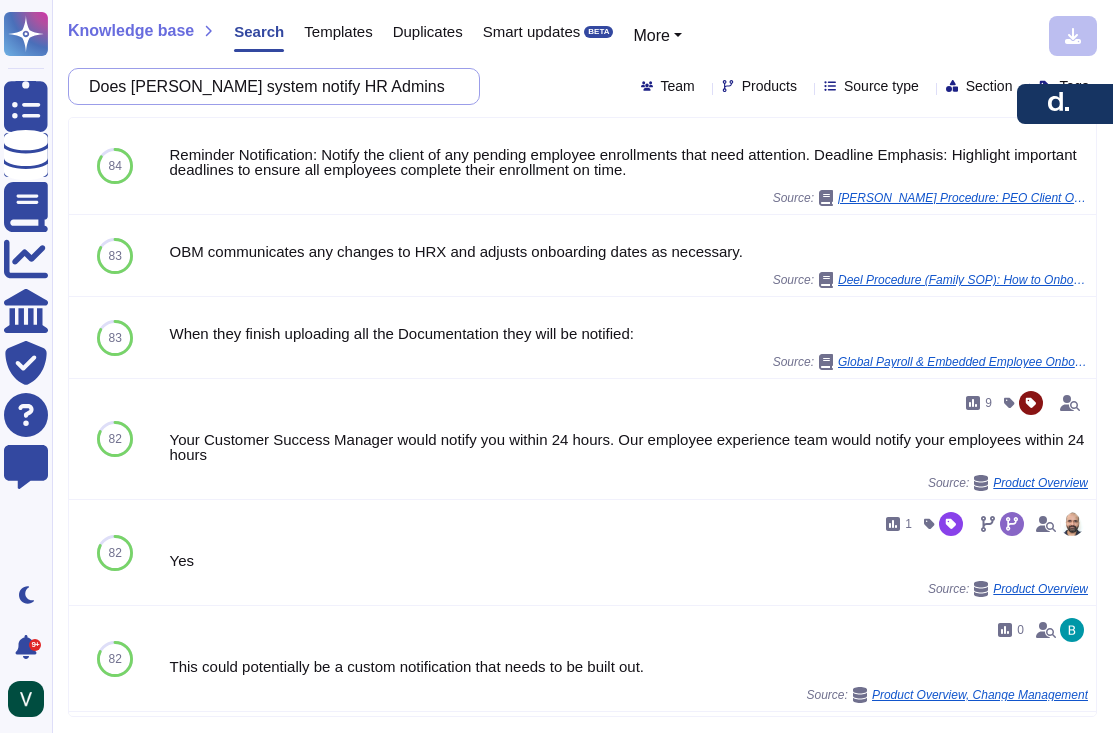 click on "Does [PERSON_NAME] system notify HR Admins about upcoming PDD deadlines for initiation, feedback, or self-completion?" at bounding box center [269, 86] 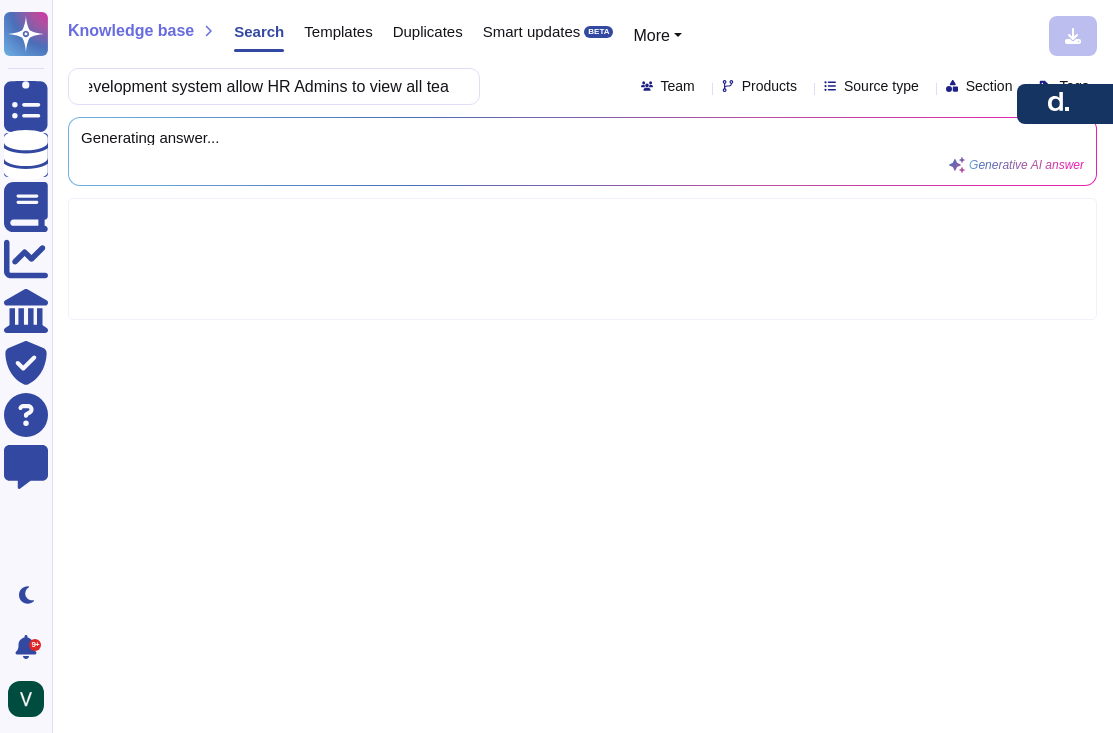 scroll, scrollTop: 0, scrollLeft: 438, axis: horizontal 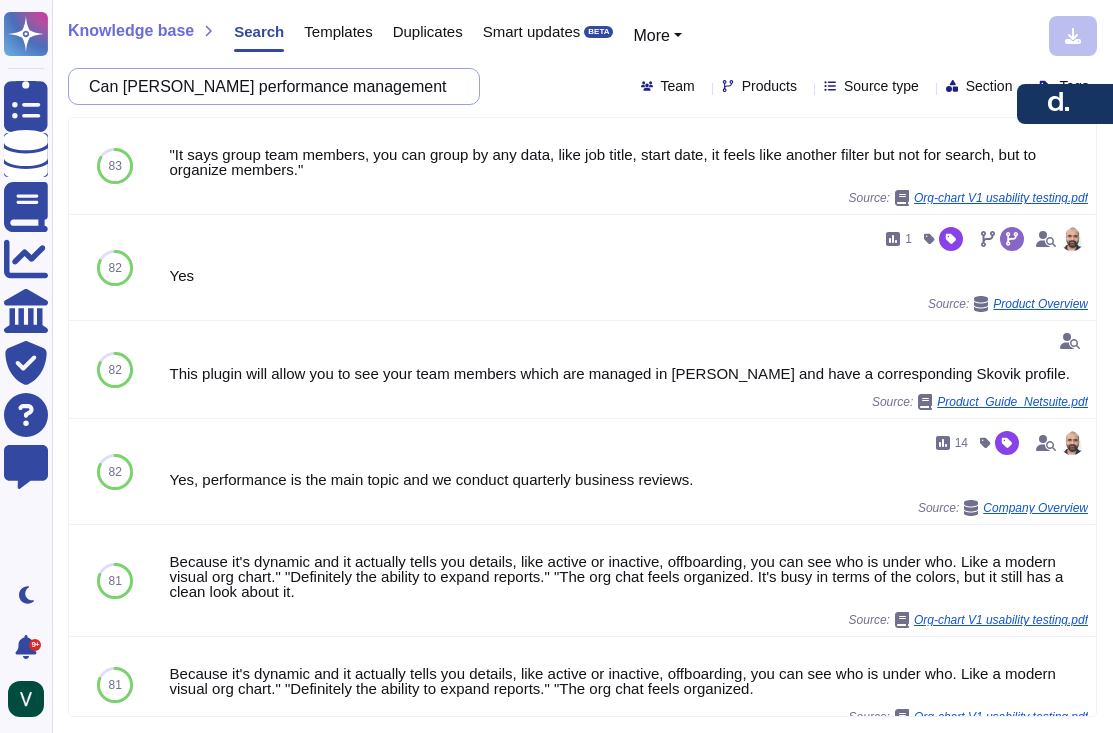 click on "Can [PERSON_NAME] performance management or career development system allow HR Admins to view all team members?" at bounding box center [269, 86] 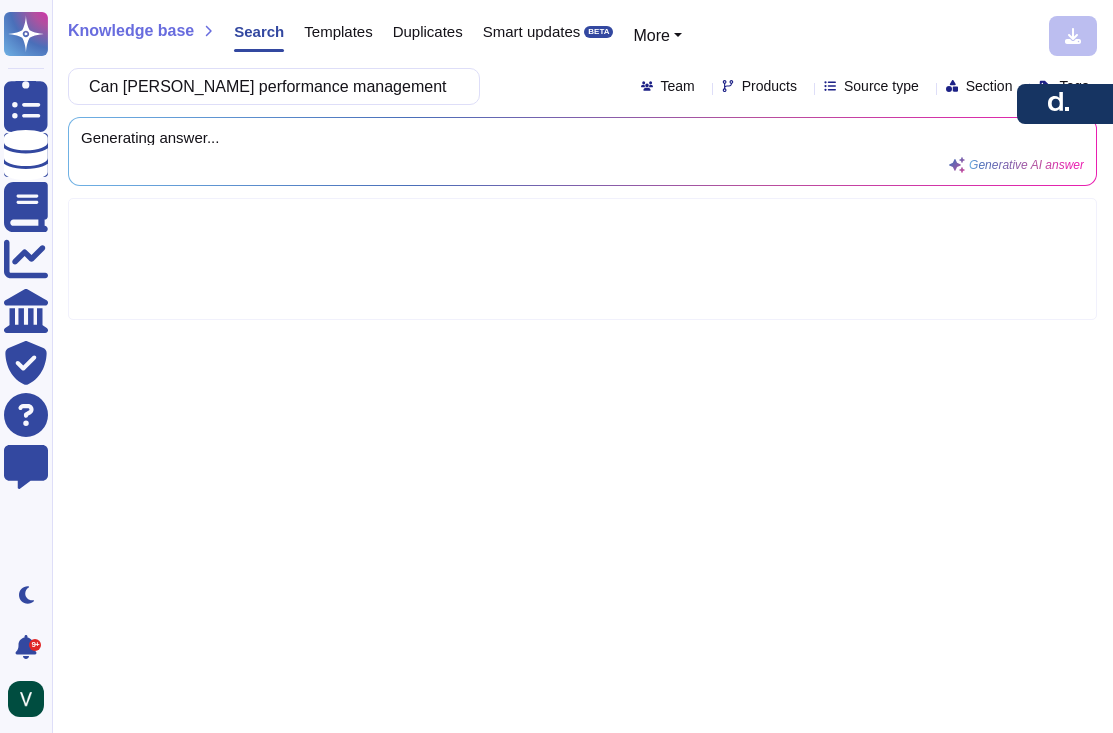 scroll, scrollTop: 0, scrollLeft: 640, axis: horizontal 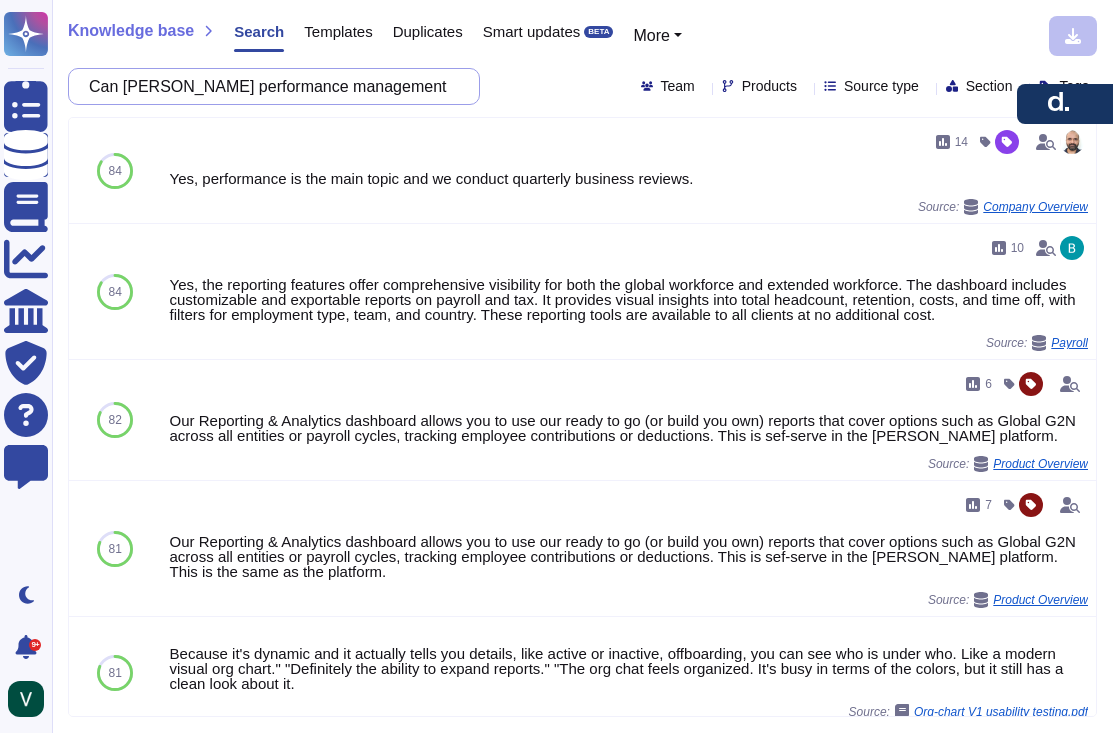 click on "Can [PERSON_NAME] performance management or career development system allow HR Admins to view results and reports for all team members?" at bounding box center (269, 86) 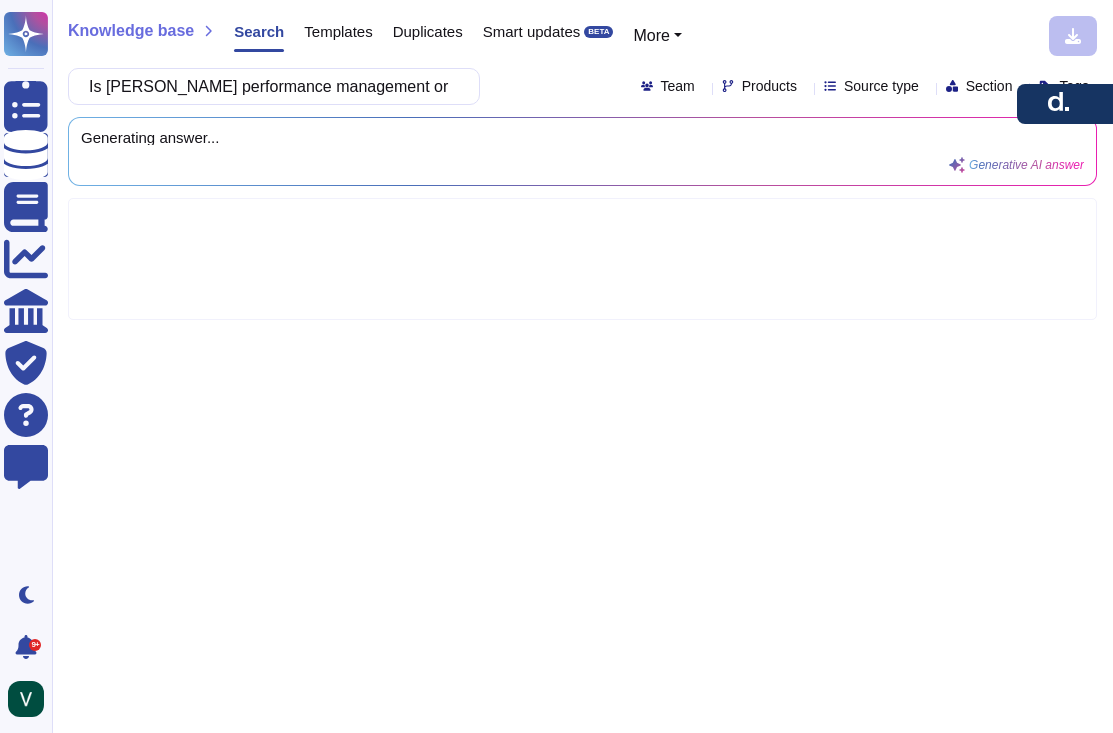 scroll, scrollTop: 0, scrollLeft: 813, axis: horizontal 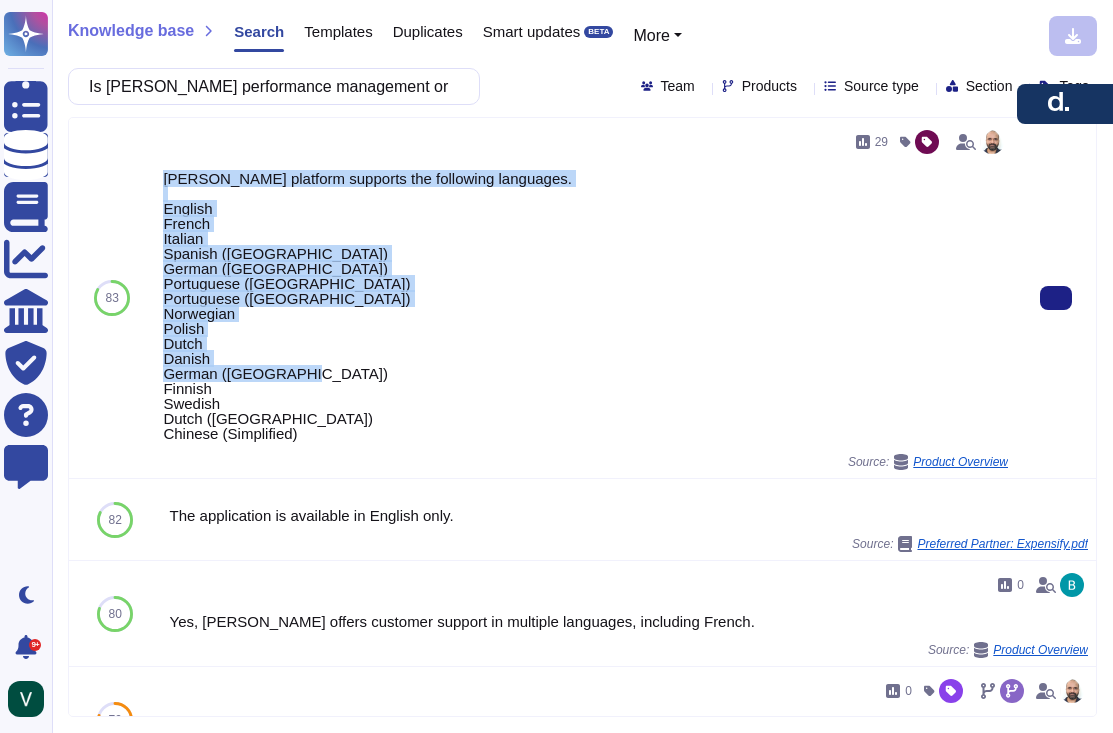 drag, startPoint x: 323, startPoint y: 427, endPoint x: 166, endPoint y: 180, distance: 292.6739 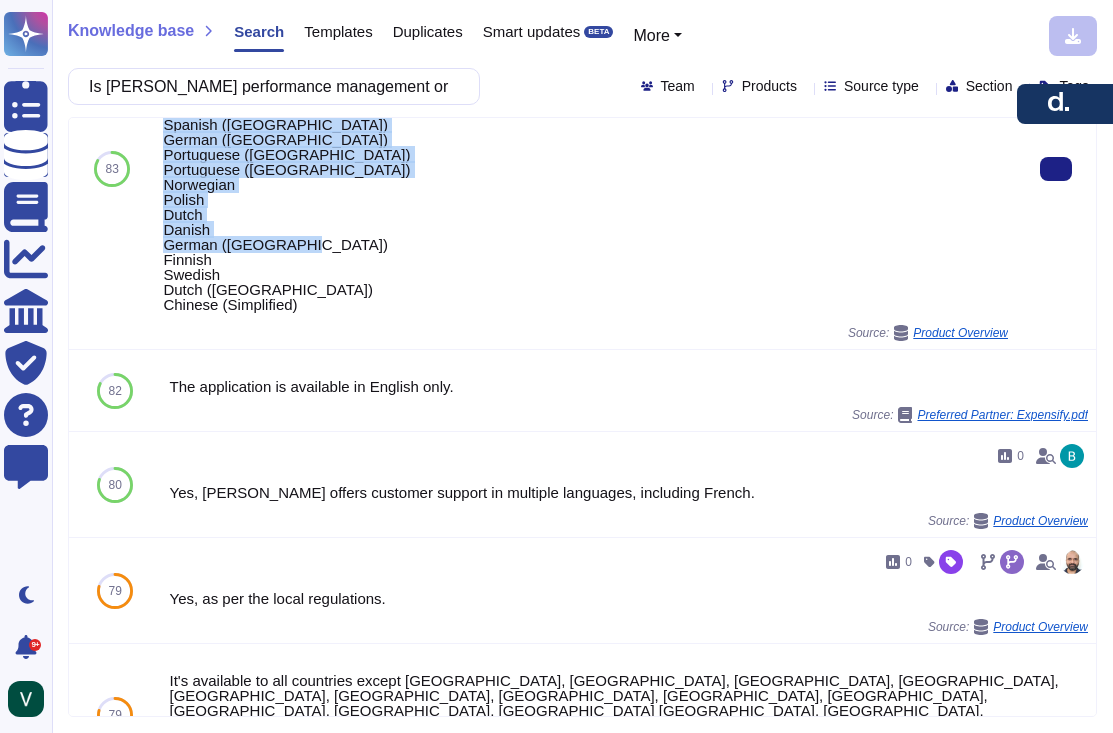 scroll, scrollTop: 49, scrollLeft: 0, axis: vertical 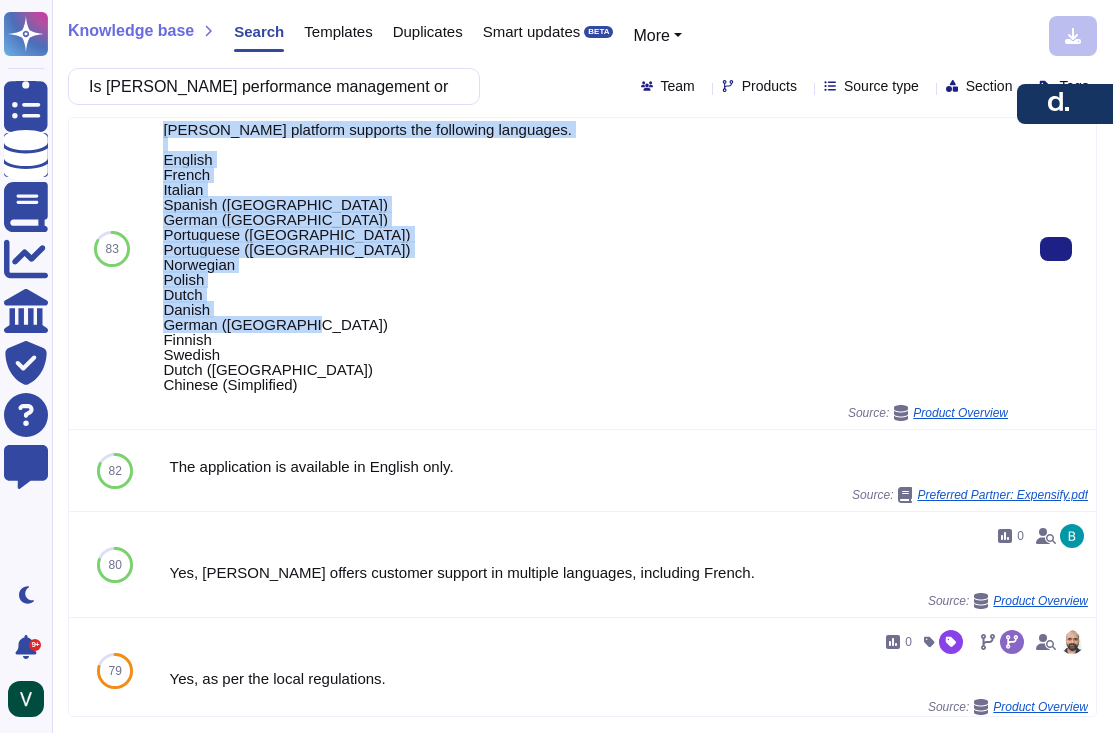 click on "[PERSON_NAME] platform supports the following languages.
English
French
Italian
Spanish ([GEOGRAPHIC_DATA])
German ([GEOGRAPHIC_DATA])
Portuguese ([GEOGRAPHIC_DATA])
Portuguese ([GEOGRAPHIC_DATA])
Norwegian
Polish
Dutch
Danish
German ([GEOGRAPHIC_DATA])
Finnish
Swedish
Dutch ([GEOGRAPHIC_DATA])
Chinese (Simplified)" at bounding box center (585, 257) 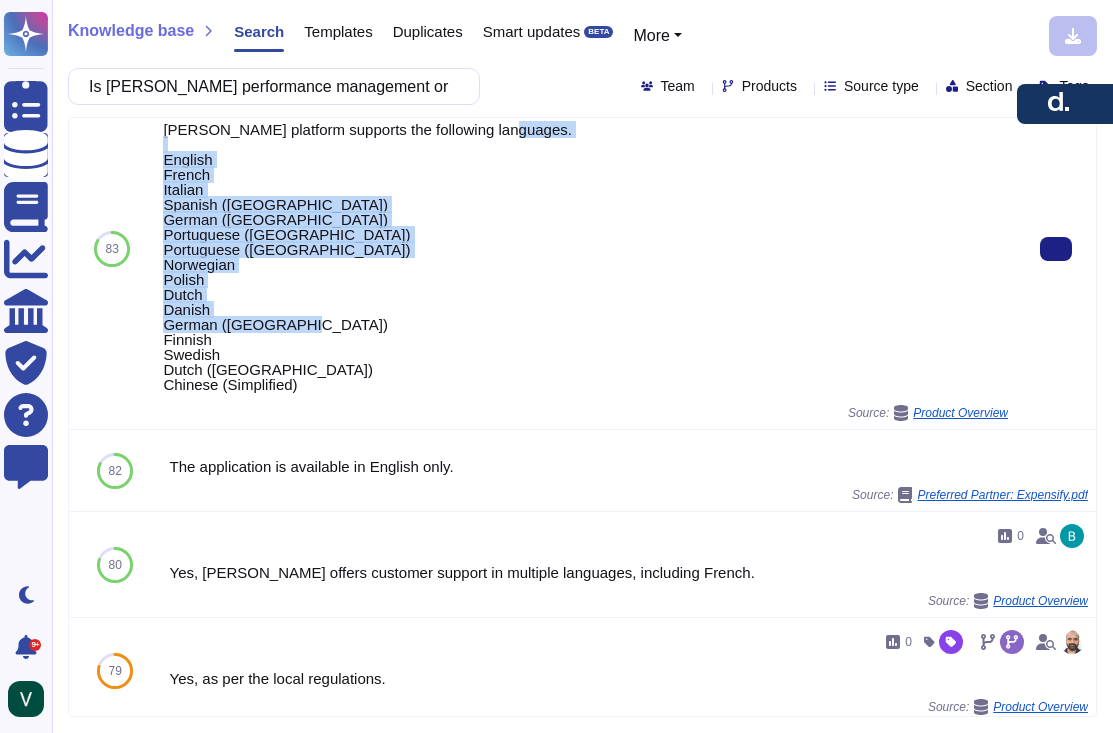 drag, startPoint x: 305, startPoint y: 379, endPoint x: 161, endPoint y: 165, distance: 257.938 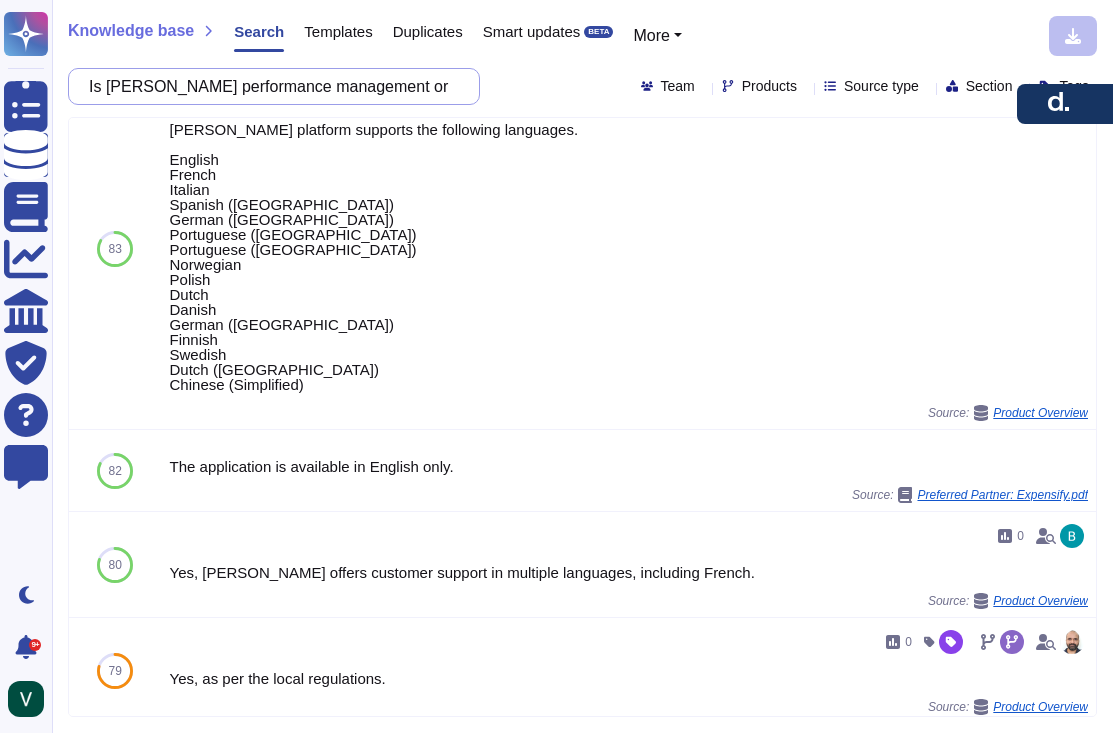 click on "Is [PERSON_NAME] performance management or career development platform available in English, German, Polish, Chinese, Vietnamese, Bulgarian, Romanian, and [DEMOGRAPHIC_DATA]?" at bounding box center [269, 86] 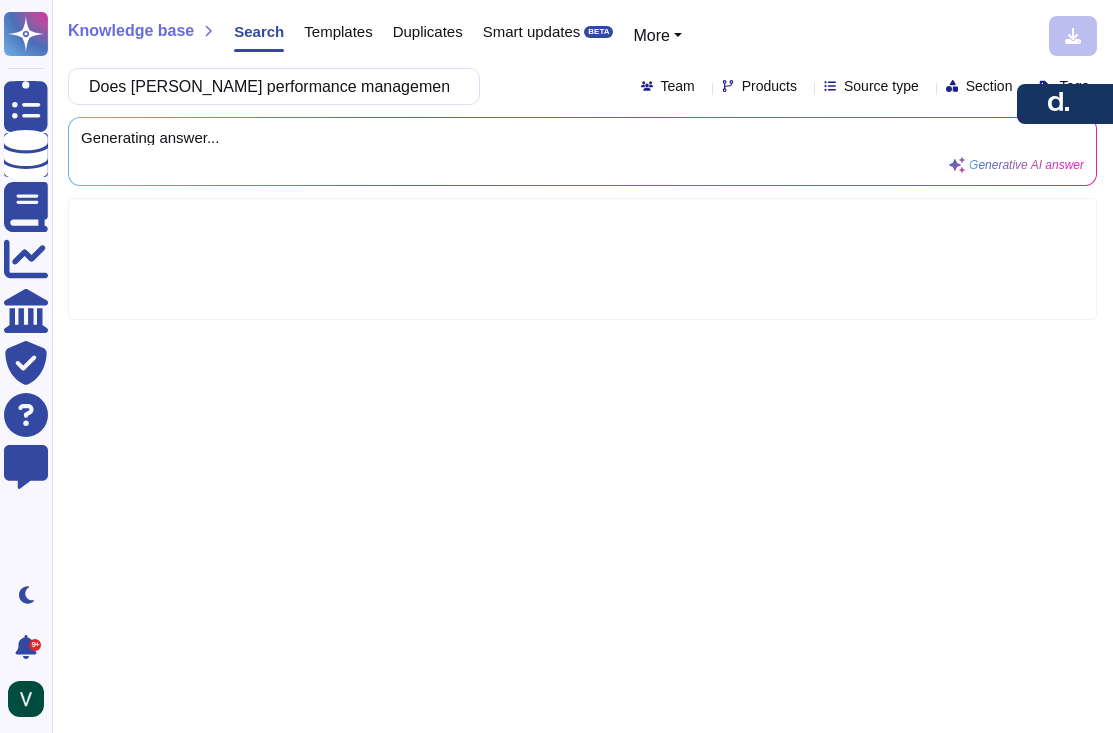 scroll, scrollTop: 0, scrollLeft: 442, axis: horizontal 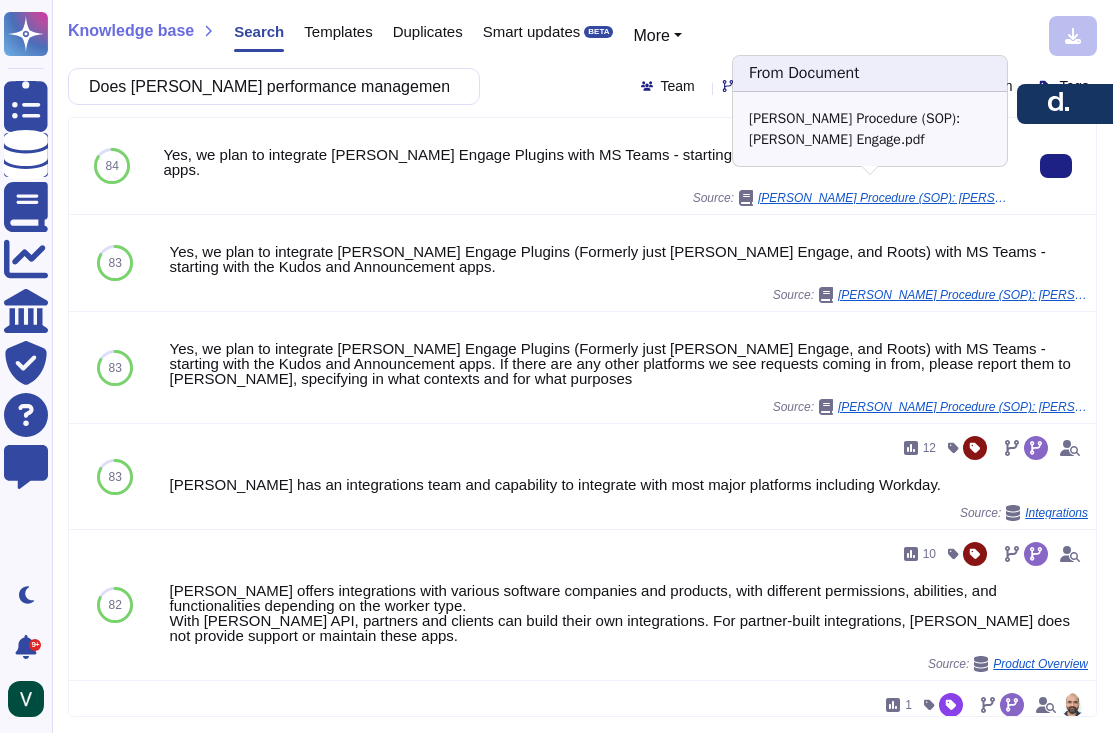 click on "[PERSON_NAME] Procedure (SOP): [PERSON_NAME] Engage.pdf" at bounding box center [883, 198] 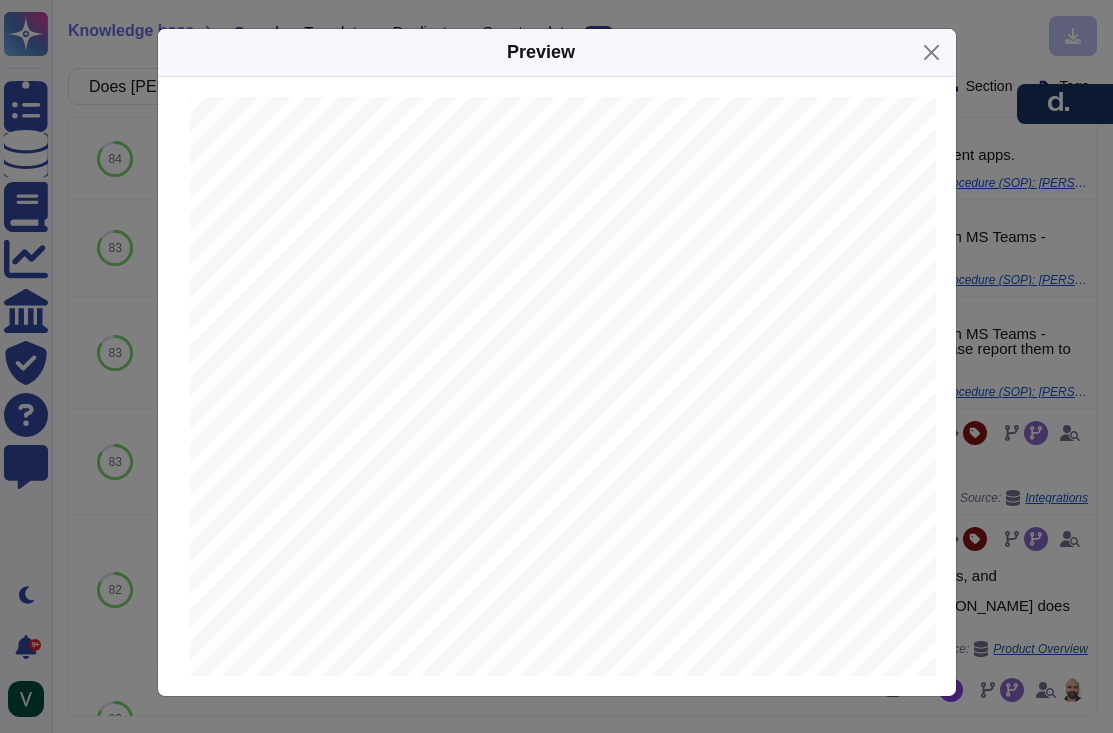 scroll, scrollTop: 13855, scrollLeft: 0, axis: vertical 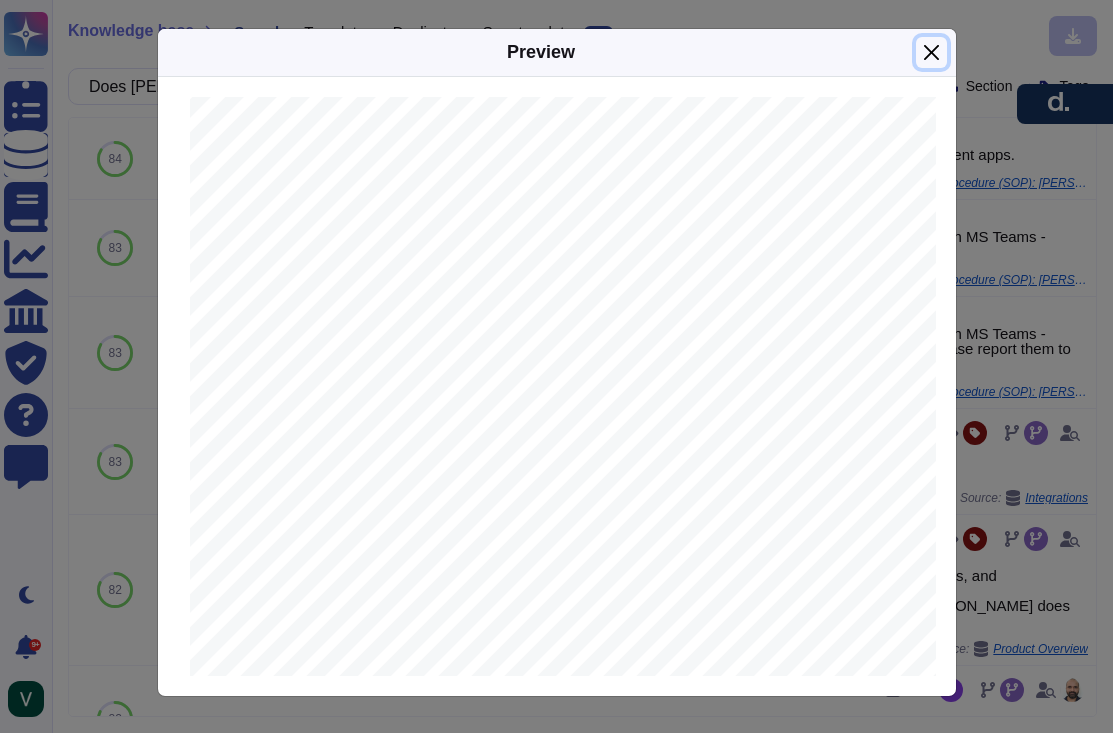 click at bounding box center [931, 52] 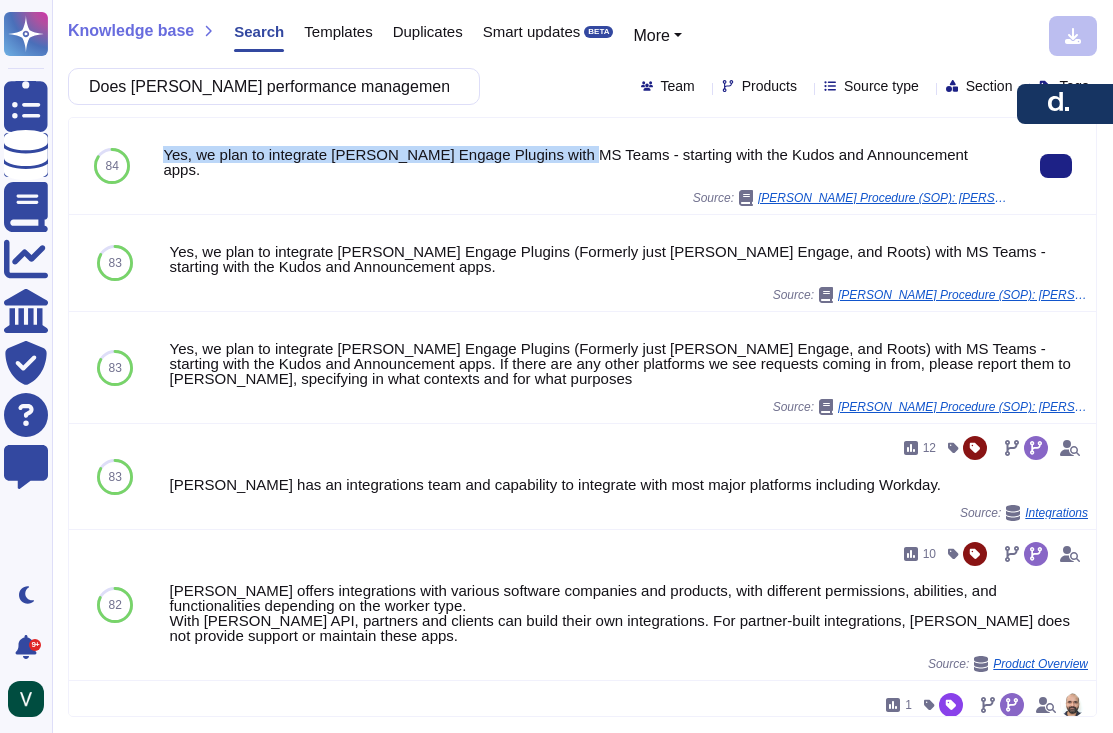 drag, startPoint x: 162, startPoint y: 150, endPoint x: 584, endPoint y: 149, distance: 422.0012 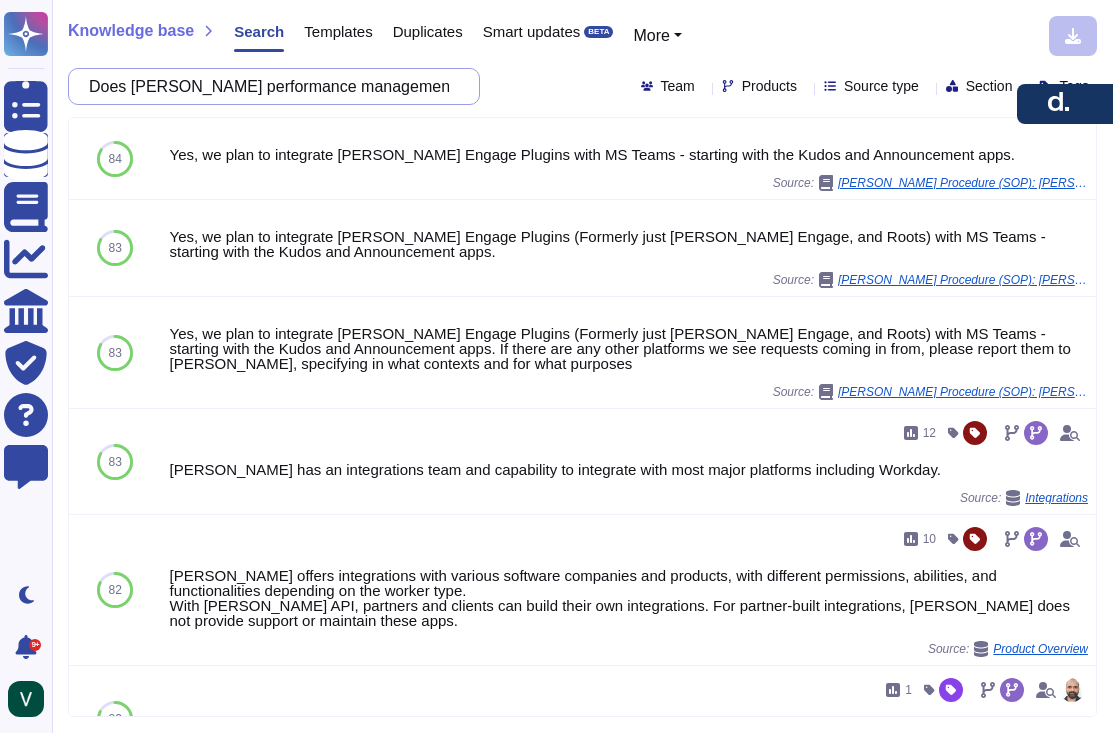 click on "Does [PERSON_NAME] performance management or career development platform fully integrate with Microsoft Teams?" at bounding box center [269, 86] 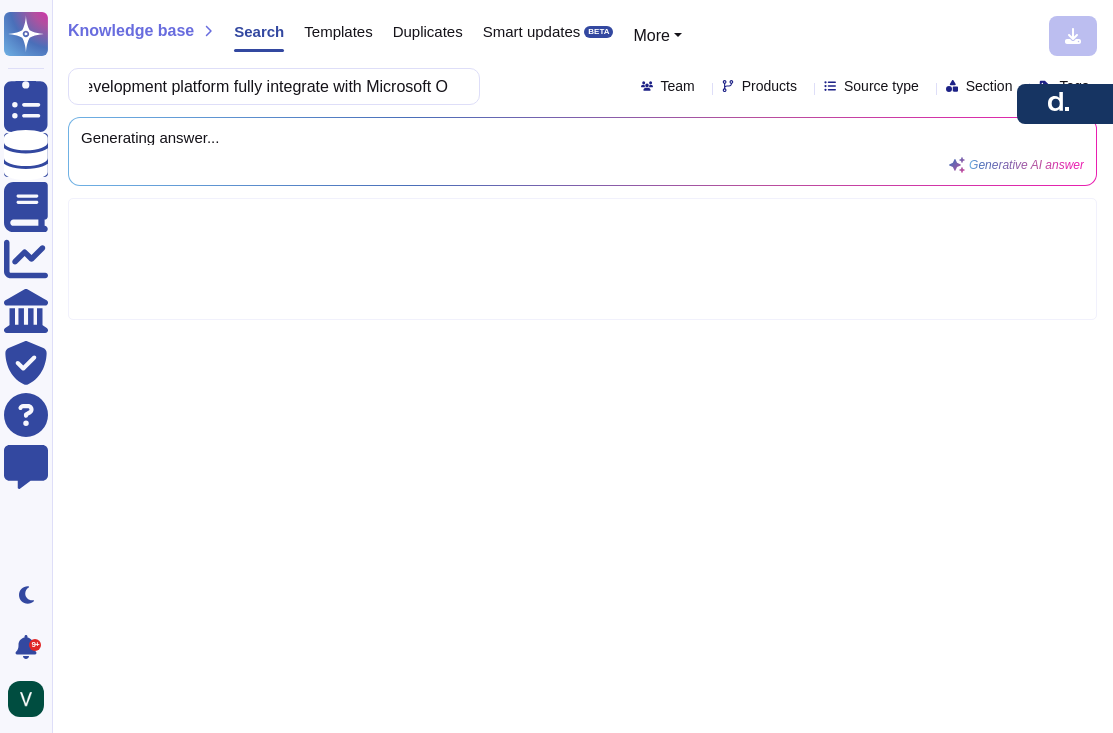 scroll, scrollTop: 0, scrollLeft: 0, axis: both 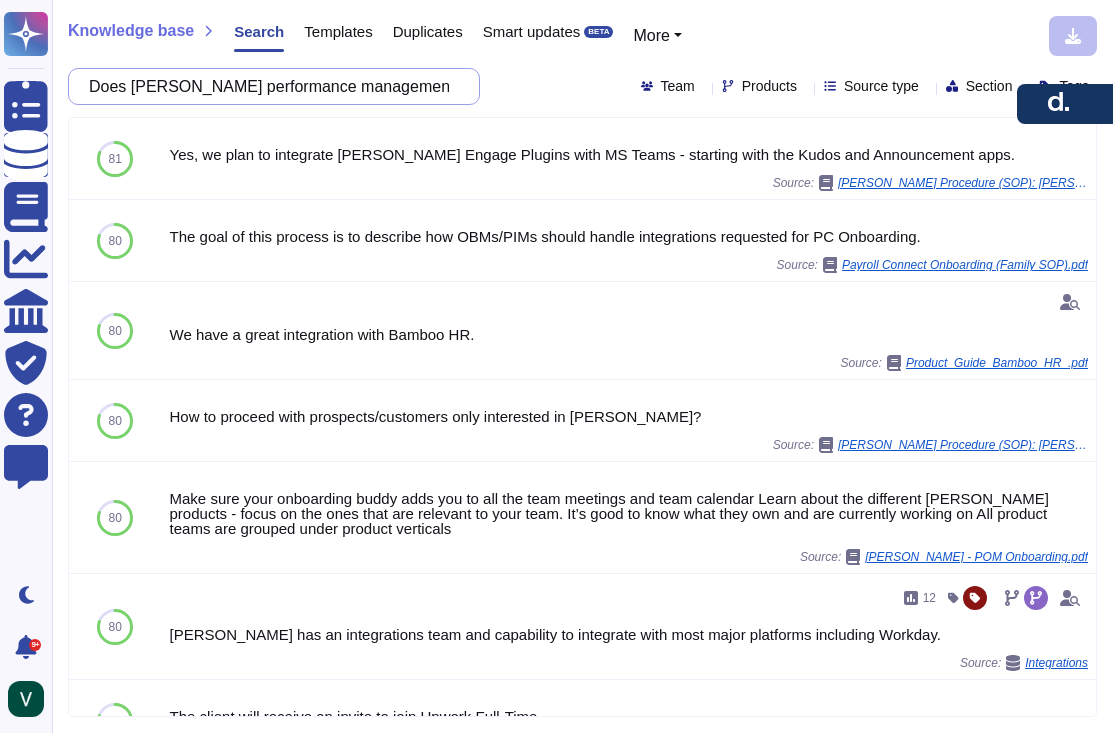 click on "Does [PERSON_NAME] performance management or career development platform fully integrate with Microsoft Outlook?" at bounding box center (269, 86) 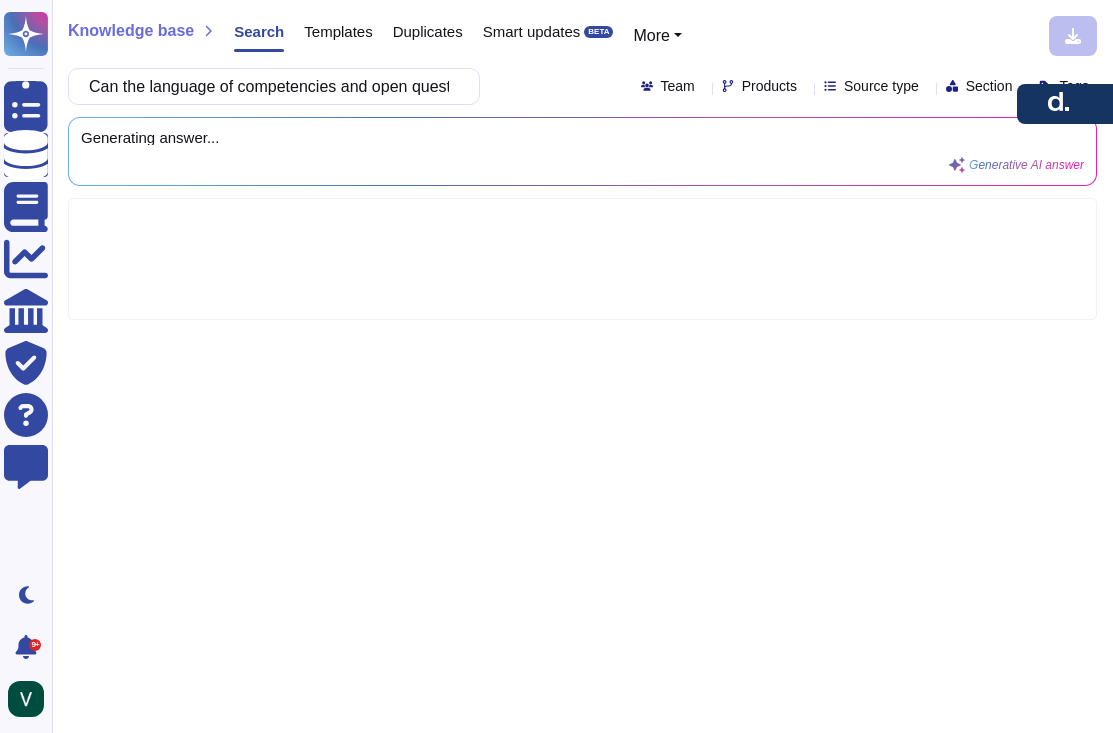 scroll, scrollTop: 0, scrollLeft: 1189, axis: horizontal 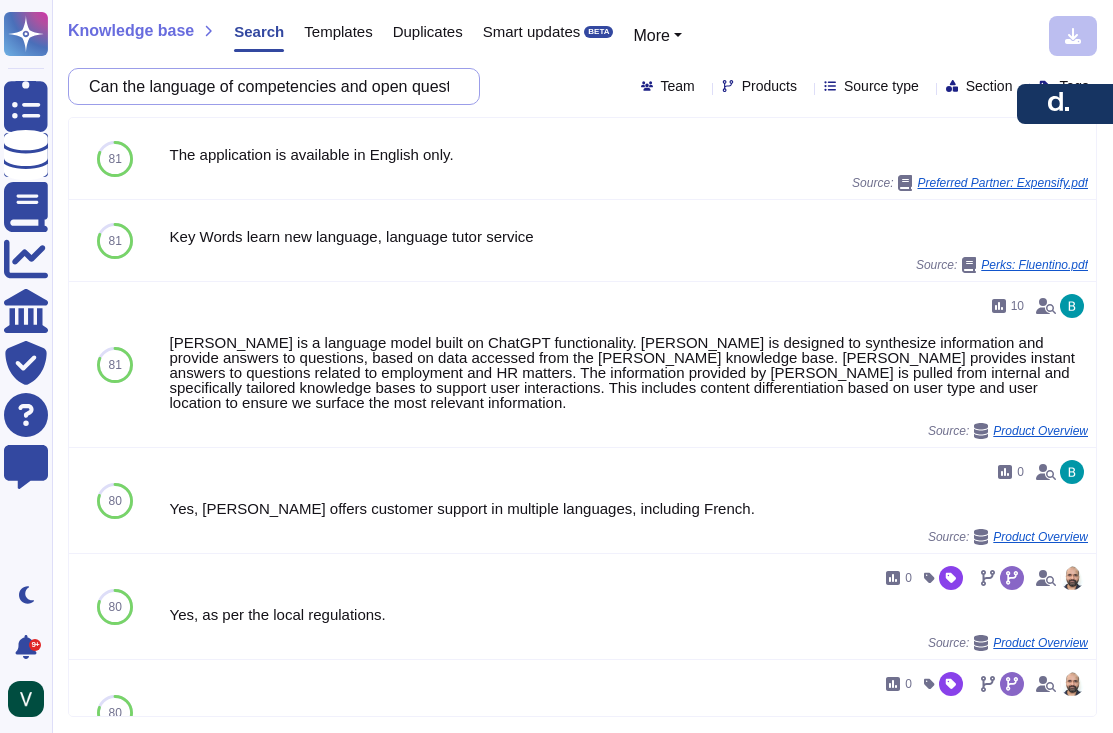 click on "Can the language of competencies and open questions within [PERSON_NAME] performance management or career development platform be switched within the form or by default based on the platform's language setting?" at bounding box center [269, 86] 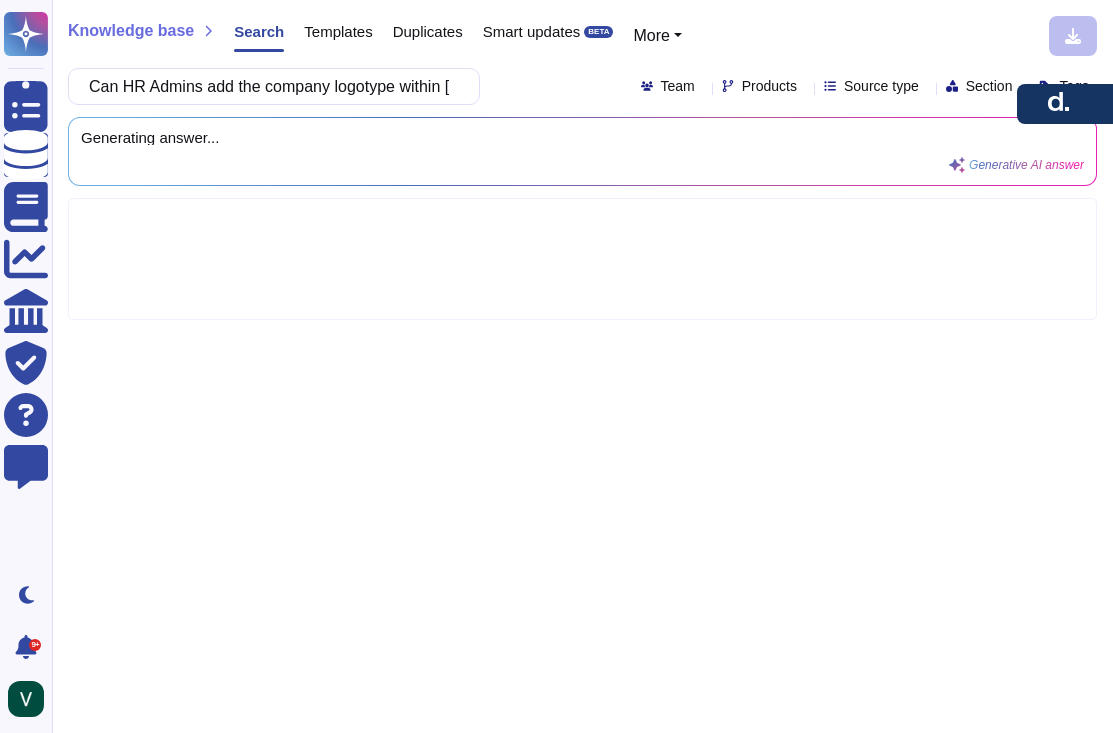 scroll, scrollTop: 0, scrollLeft: 500, axis: horizontal 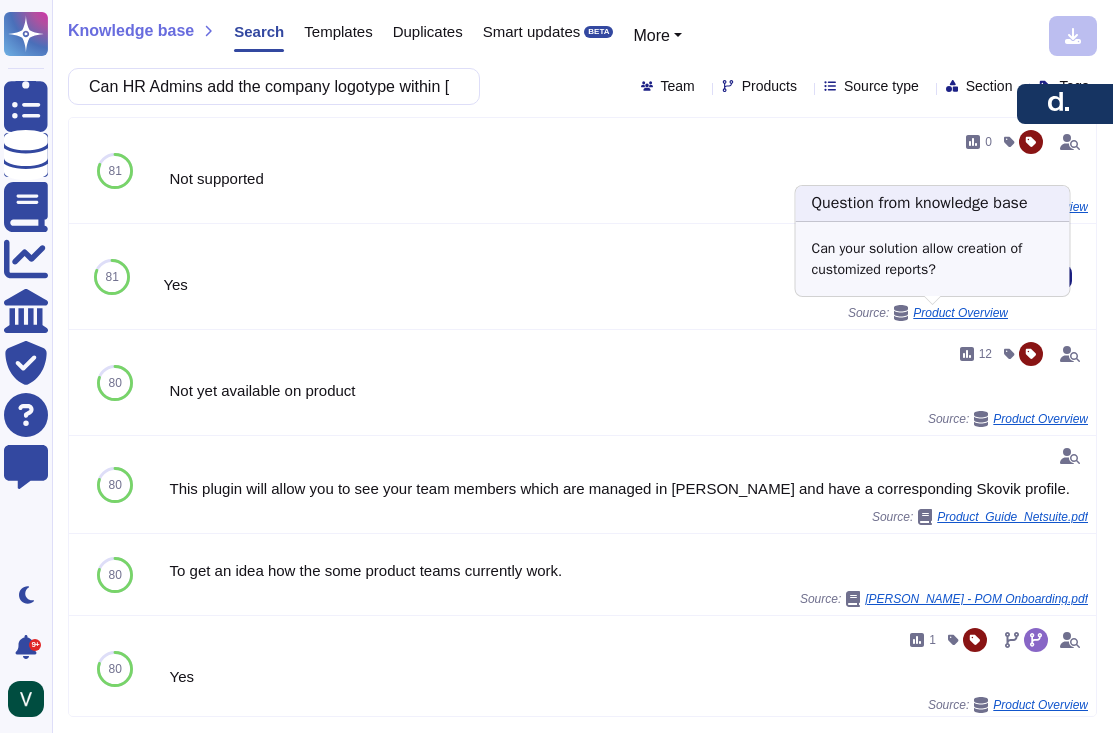 click on "Product Overview" at bounding box center [960, 313] 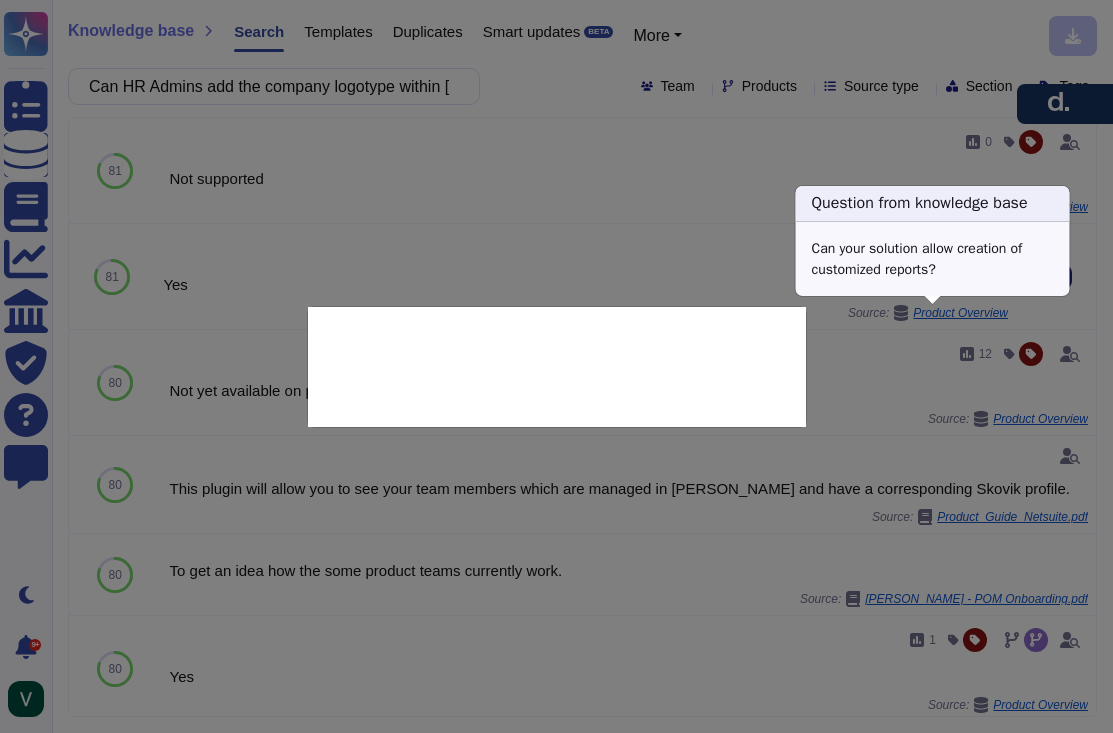 type on "Can your solution allow creation of customized reports?" 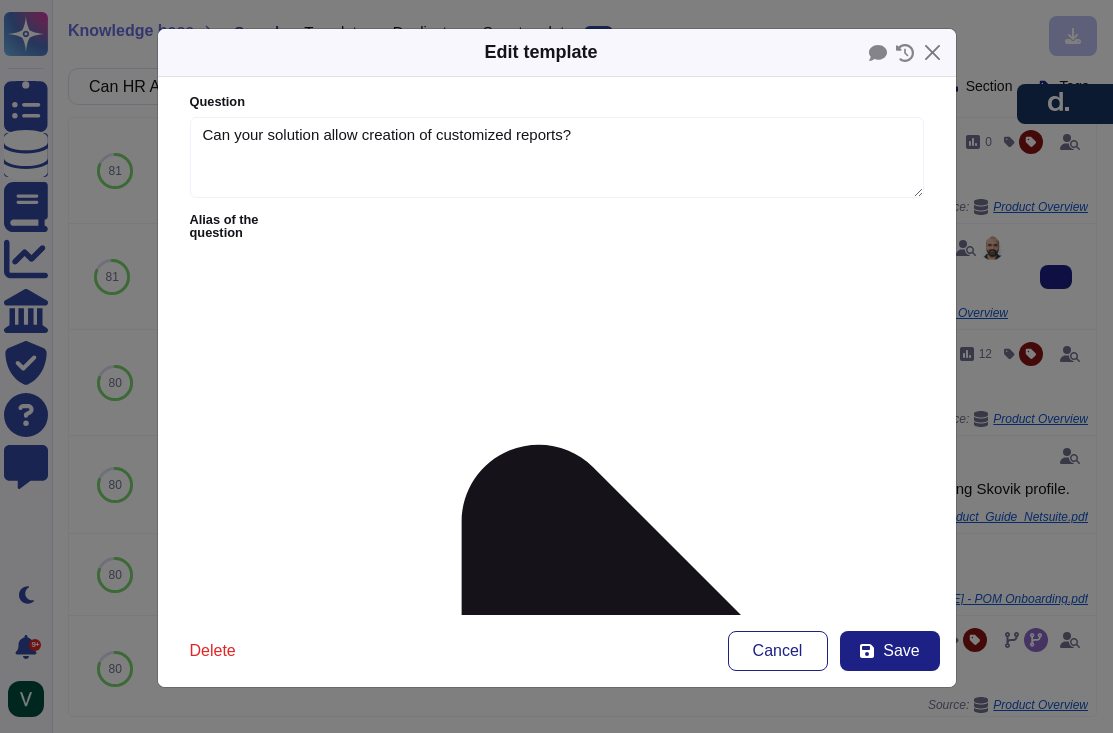 type on "Can your solution allow creation of customized reports?" 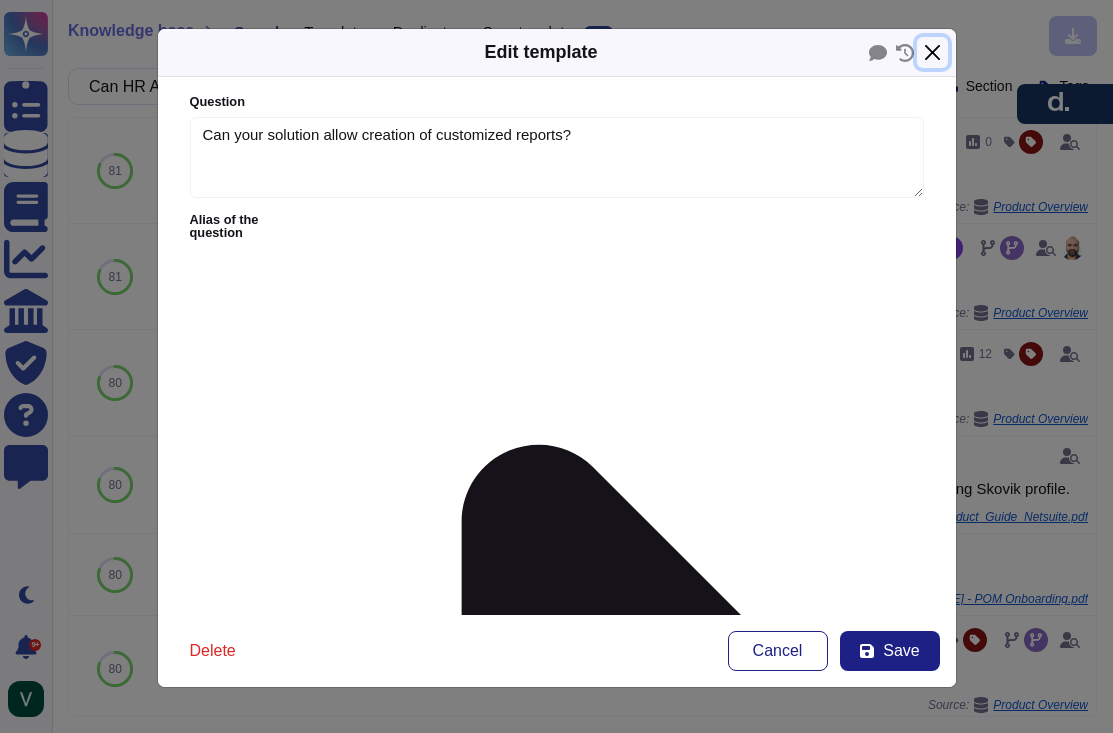 drag, startPoint x: 940, startPoint y: 51, endPoint x: 864, endPoint y: 70, distance: 78.339005 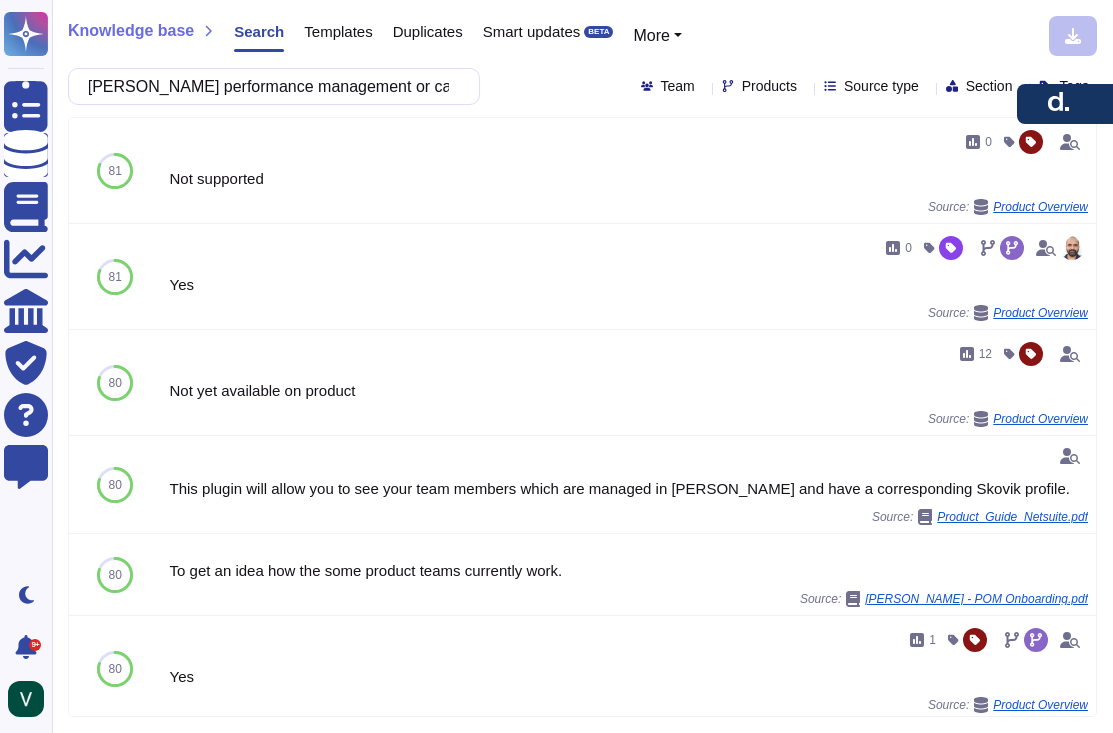scroll, scrollTop: 0, scrollLeft: 361, axis: horizontal 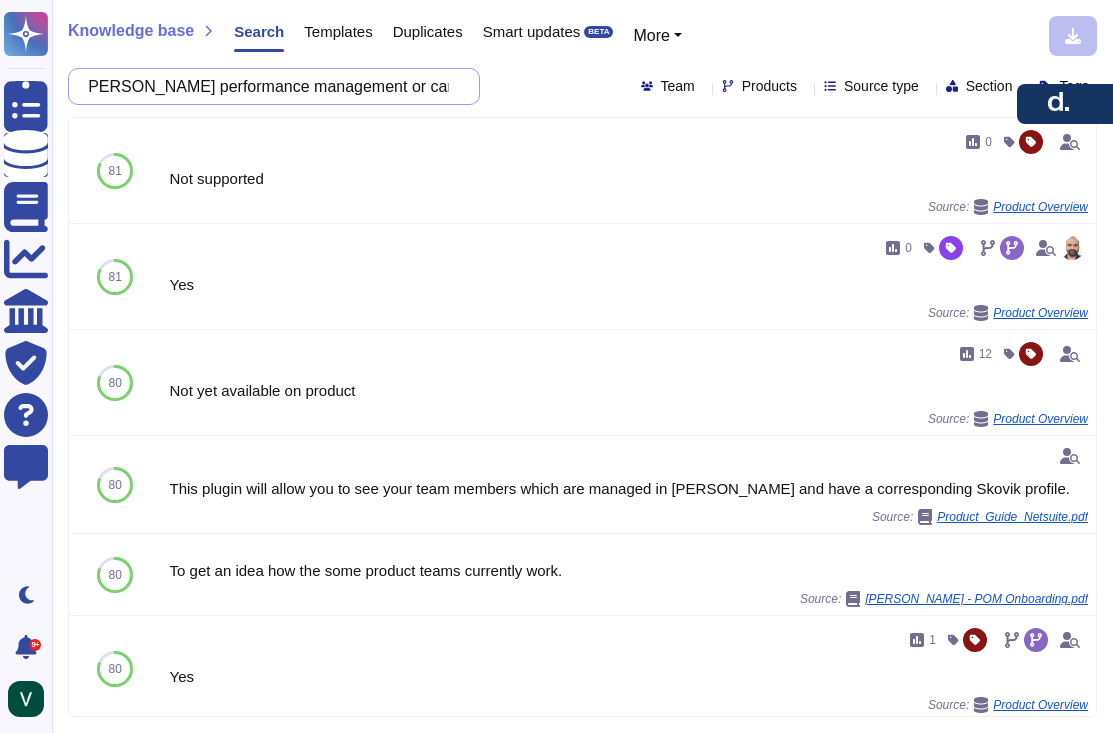 click on "Can HR Admins add the company logotype within [PERSON_NAME] performance management or career development platform?" at bounding box center (269, 86) 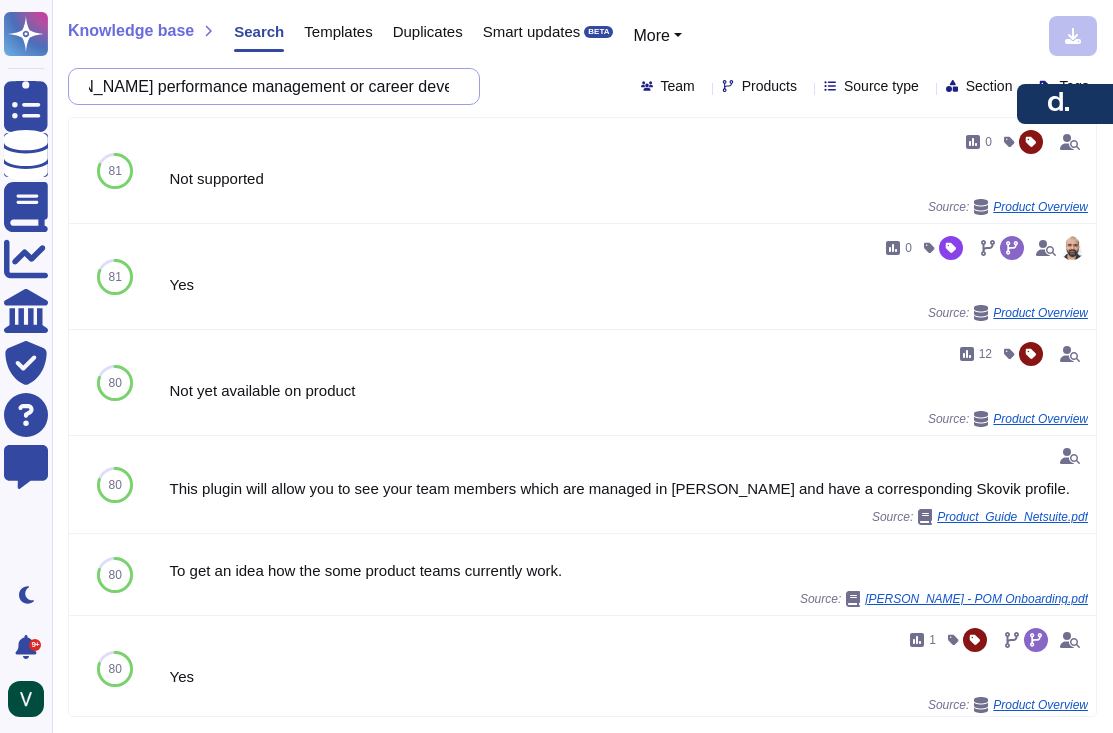 scroll, scrollTop: 0, scrollLeft: 500, axis: horizontal 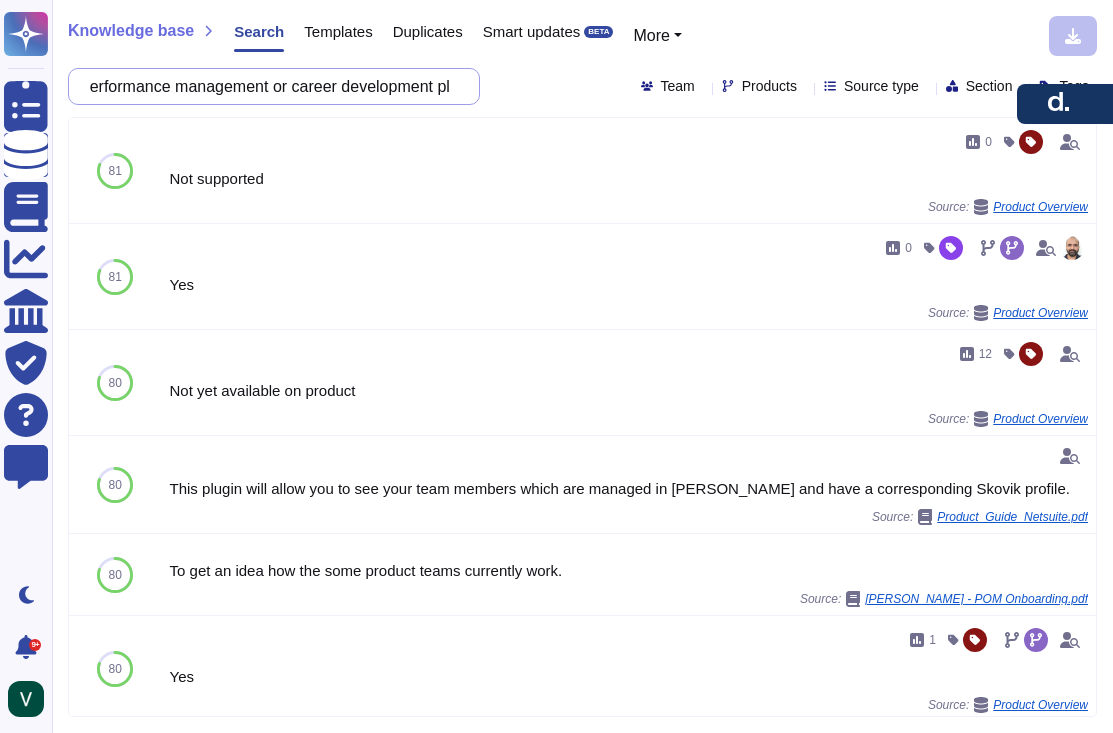drag, startPoint x: 350, startPoint y: 87, endPoint x: 381, endPoint y: 88, distance: 31.016125 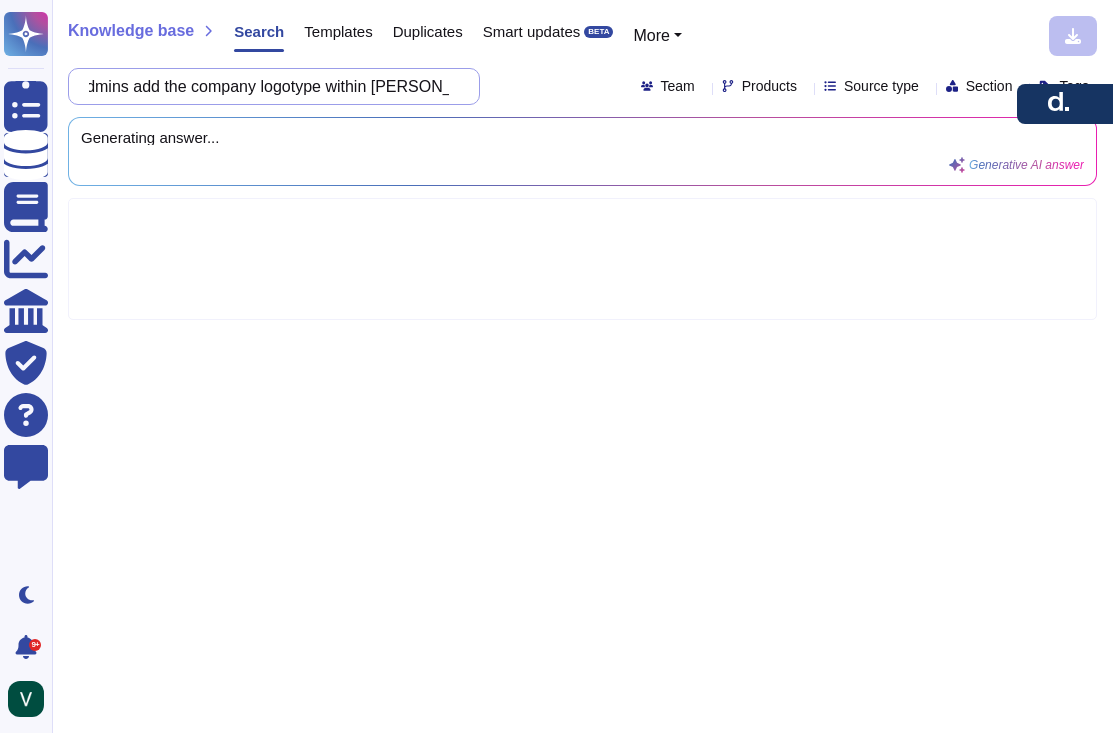 scroll, scrollTop: 0, scrollLeft: 0, axis: both 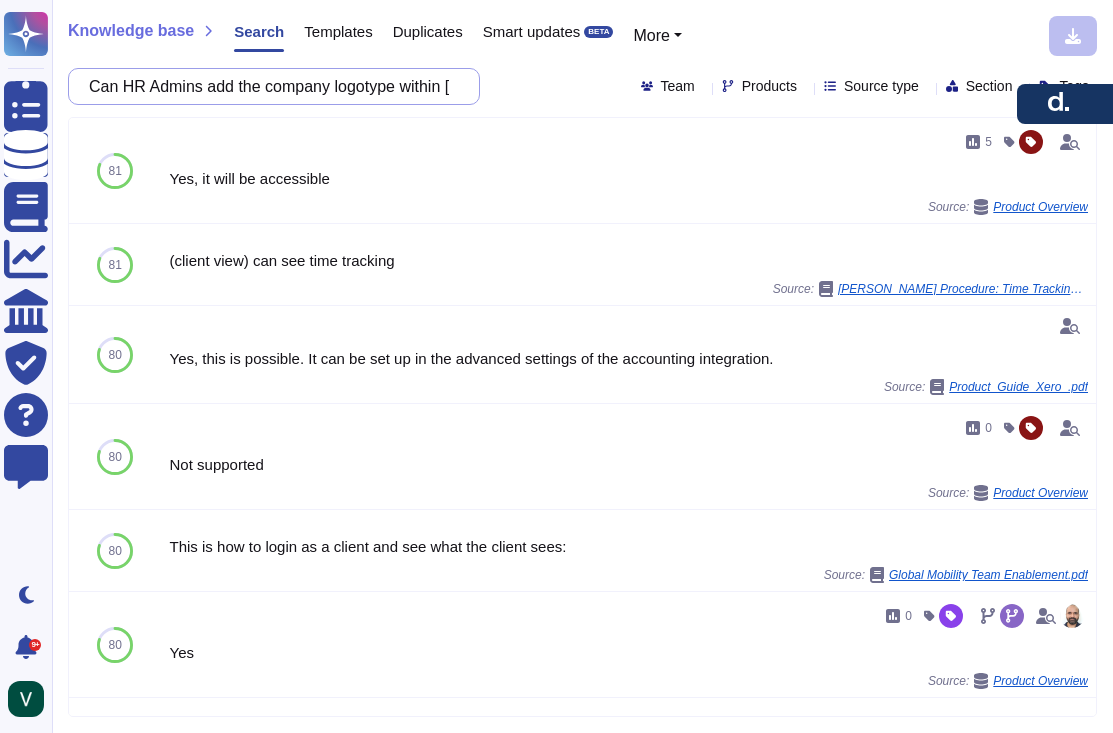 drag, startPoint x: 227, startPoint y: 89, endPoint x: 80, endPoint y: 81, distance: 147.21753 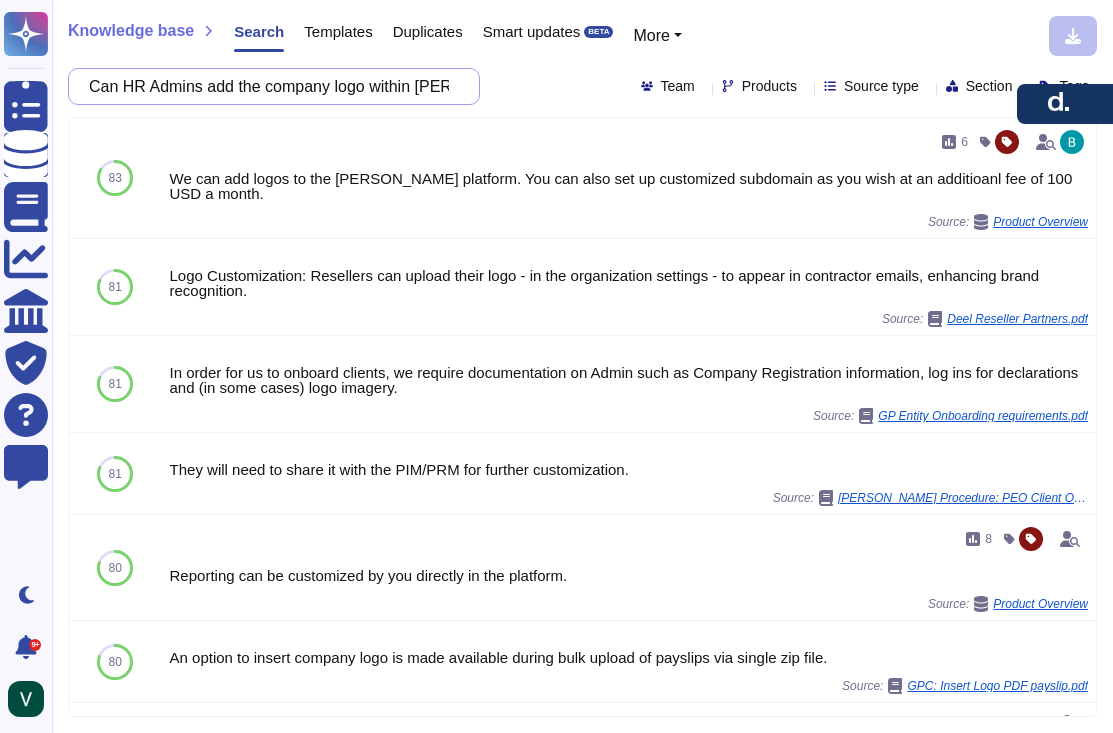 click on "Can HR Admins add the company logo within [PERSON_NAME] performance management platform?" at bounding box center [269, 86] 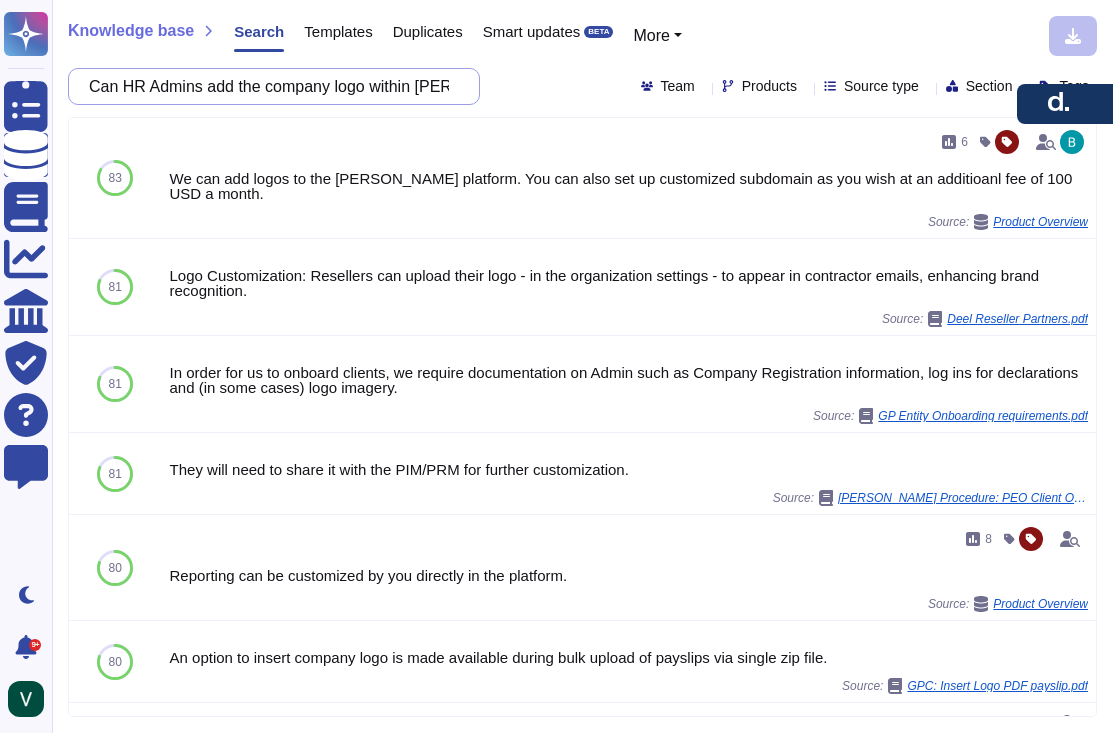 type on "Can HR Admins add the company logo within [PERSON_NAME] performance management platform?" 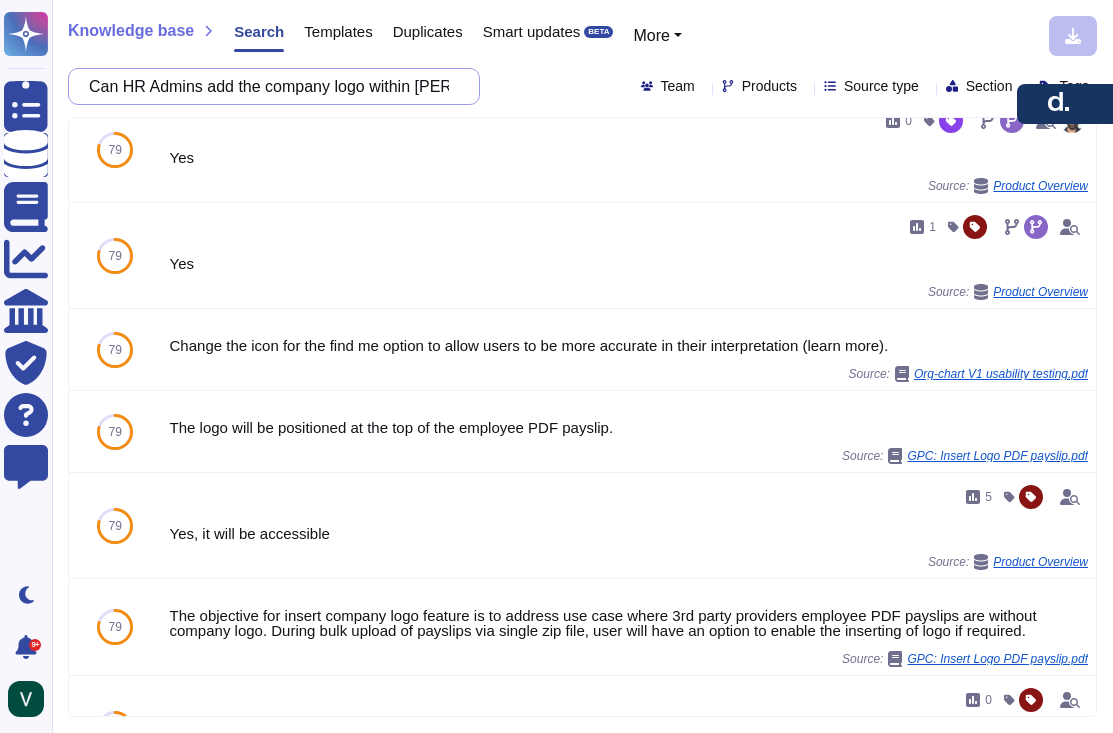 scroll, scrollTop: 0, scrollLeft: 0, axis: both 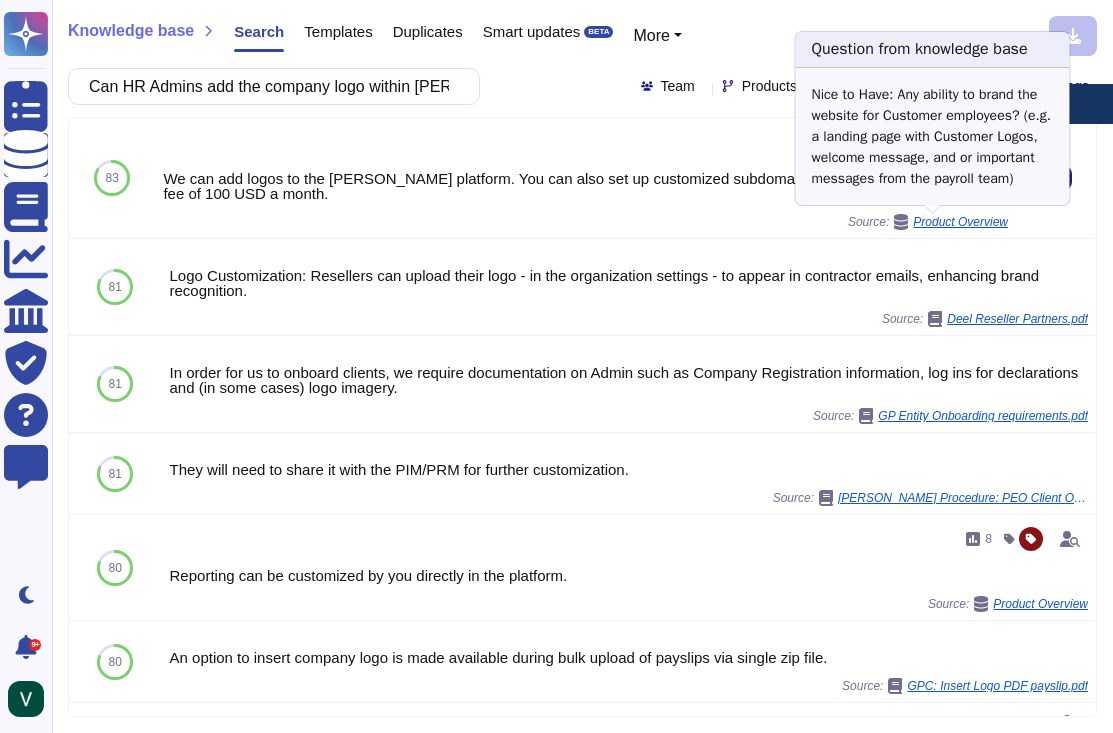 click on "Product Overview" at bounding box center [960, 222] 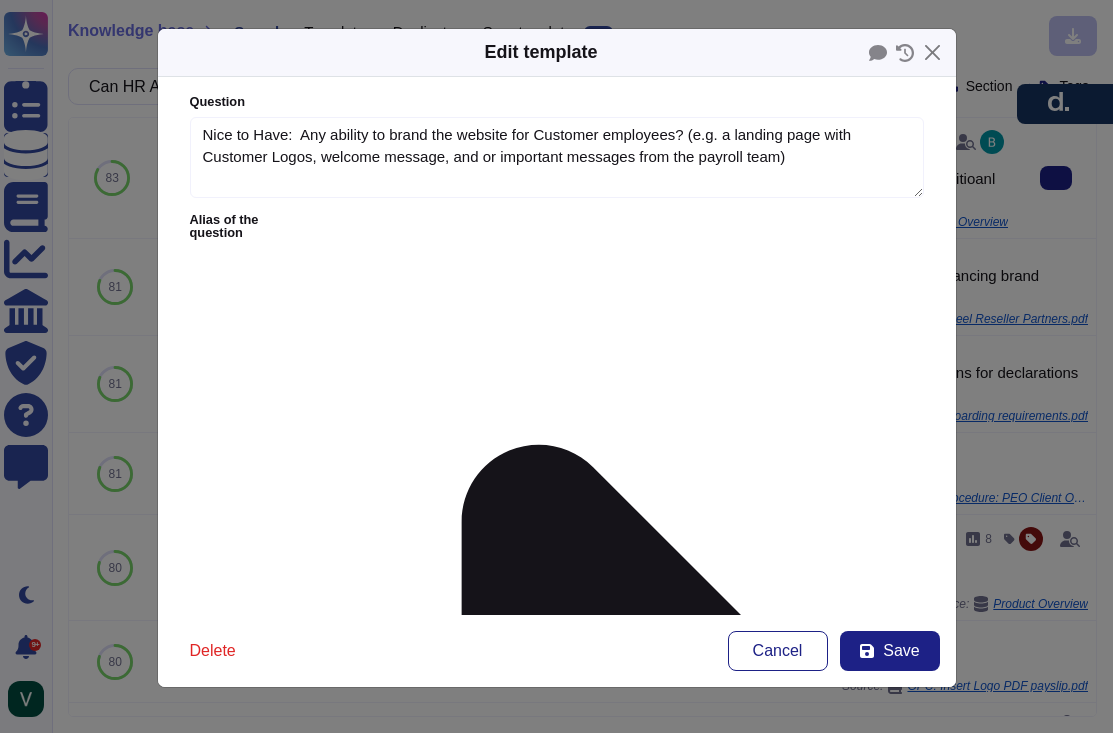 type on "Nice to Have:  Any ability to brand the website for Customer employees? (e.g. a landing page with Customer Logos, welcome message, and or important messages from the payroll team)" 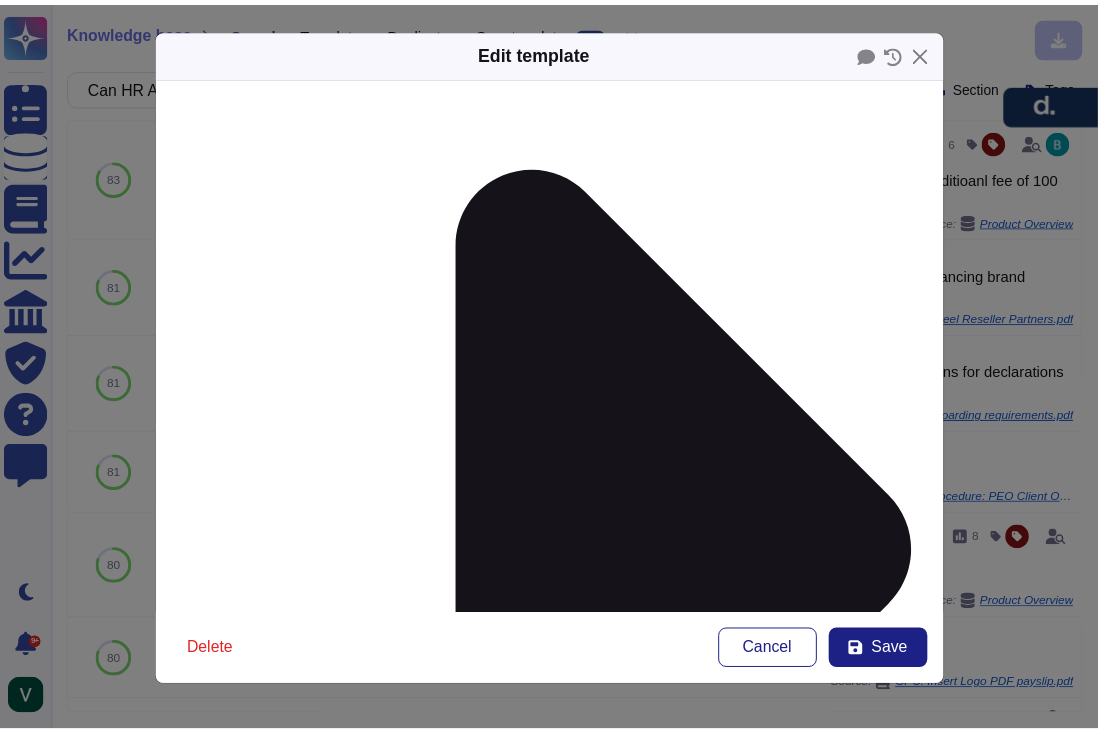 scroll, scrollTop: 0, scrollLeft: 0, axis: both 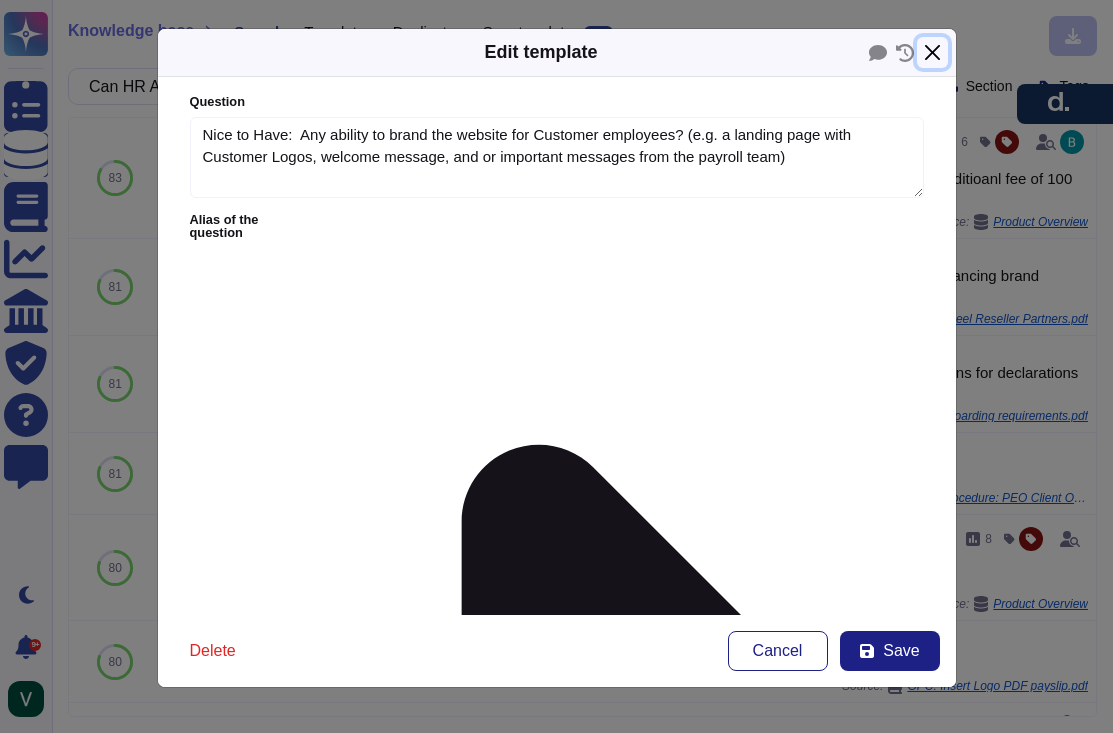 click at bounding box center [932, 52] 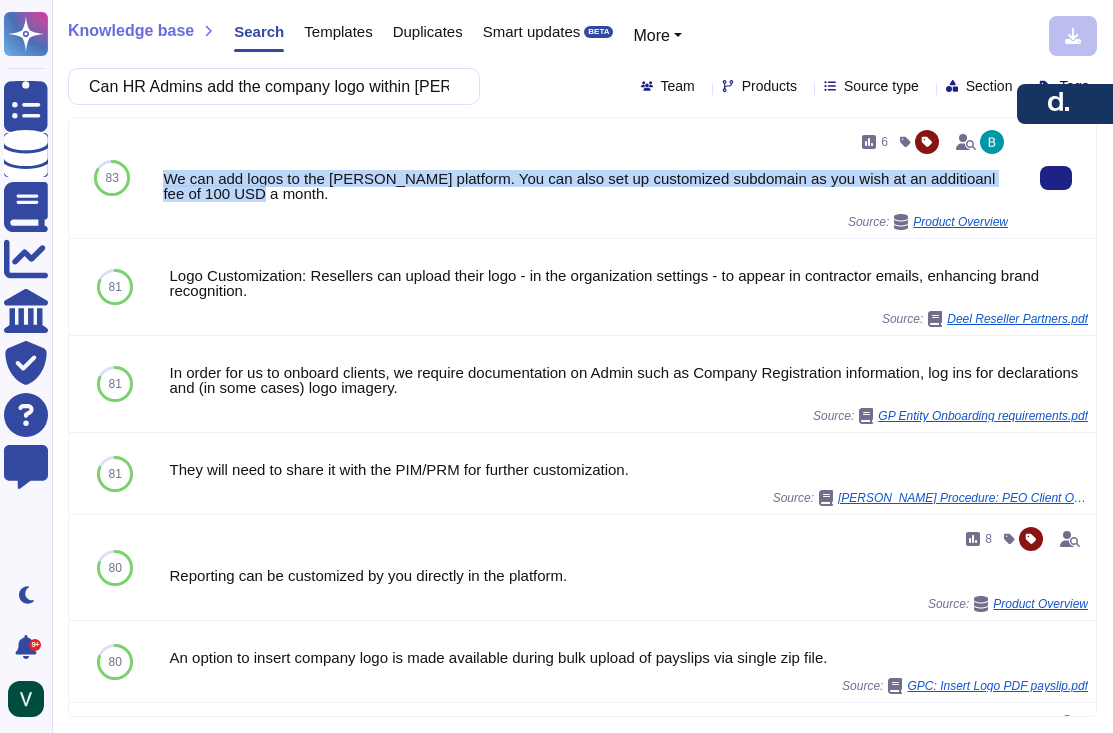 drag, startPoint x: 166, startPoint y: 175, endPoint x: 491, endPoint y: 195, distance: 325.6148 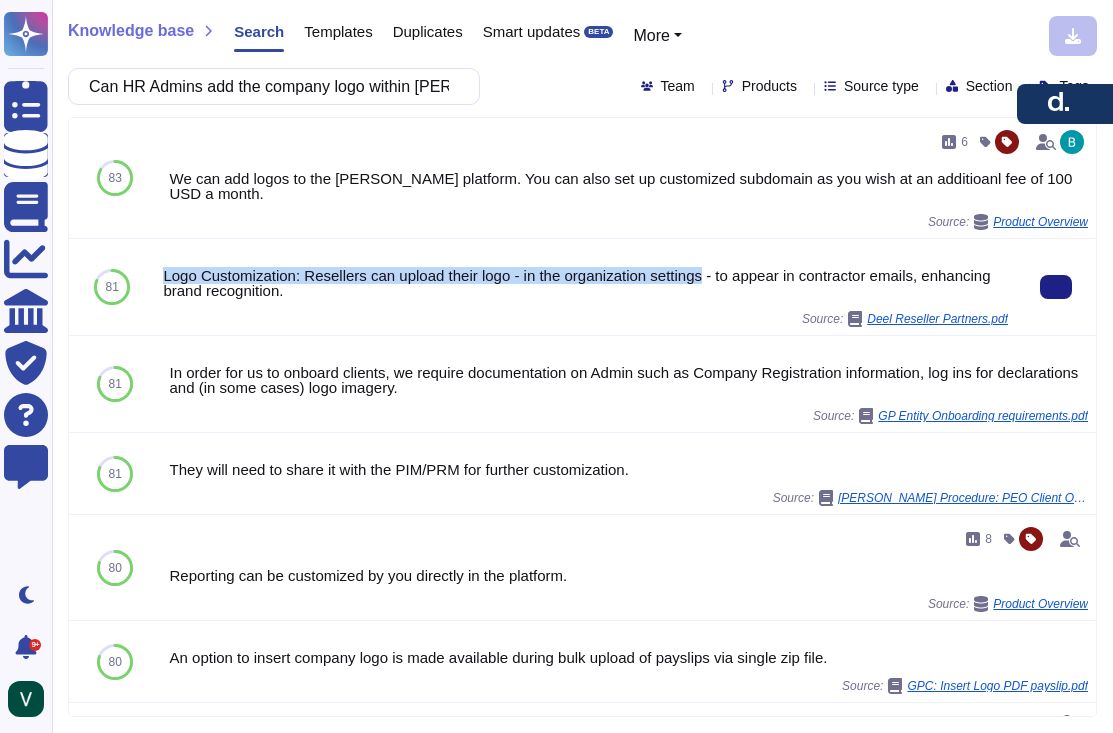 drag, startPoint x: 174, startPoint y: 276, endPoint x: 718, endPoint y: 276, distance: 544 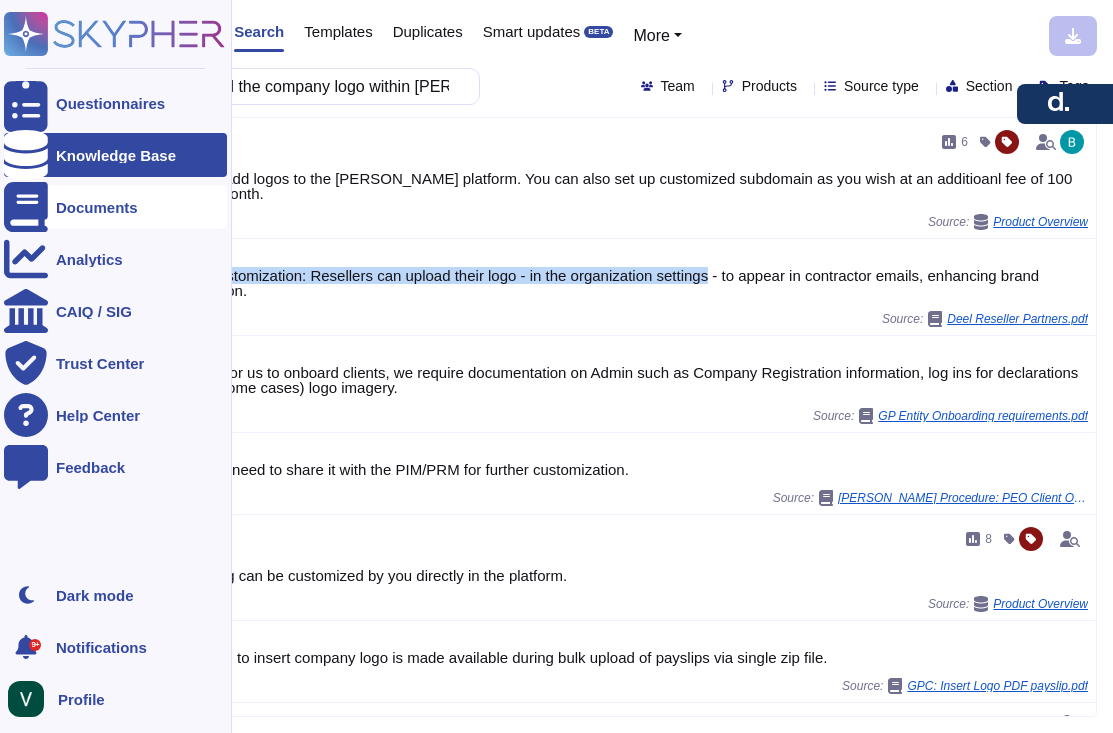 click on "Documents" at bounding box center [115, 207] 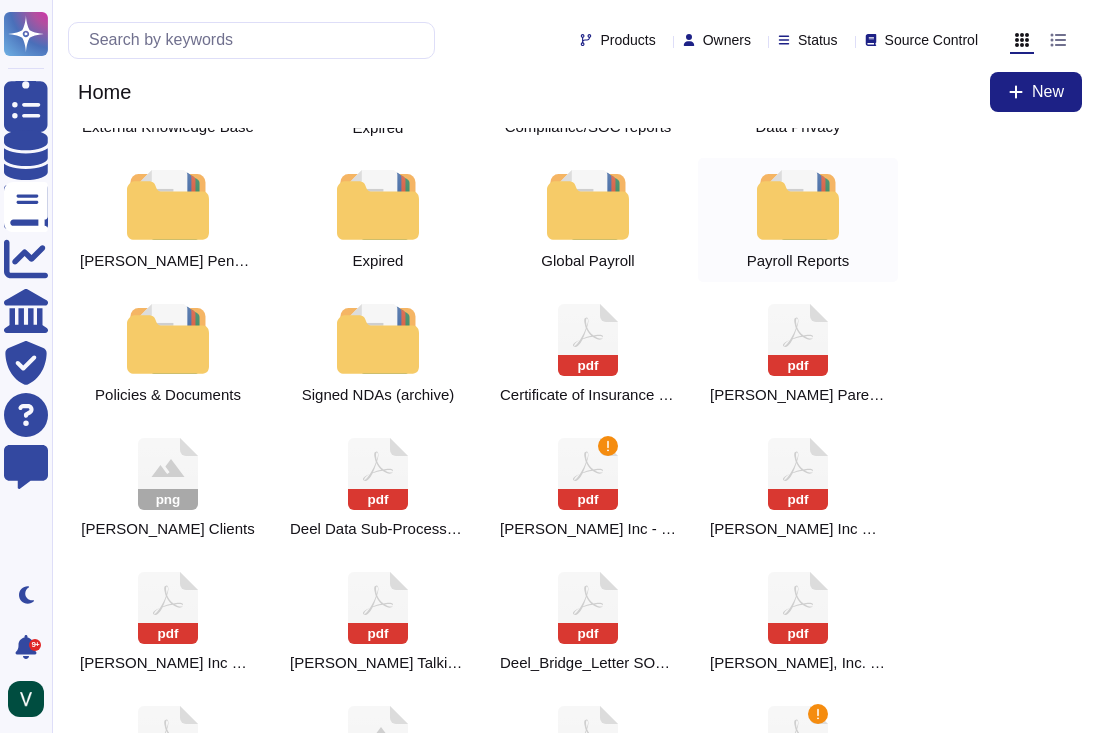 scroll, scrollTop: 122, scrollLeft: 0, axis: vertical 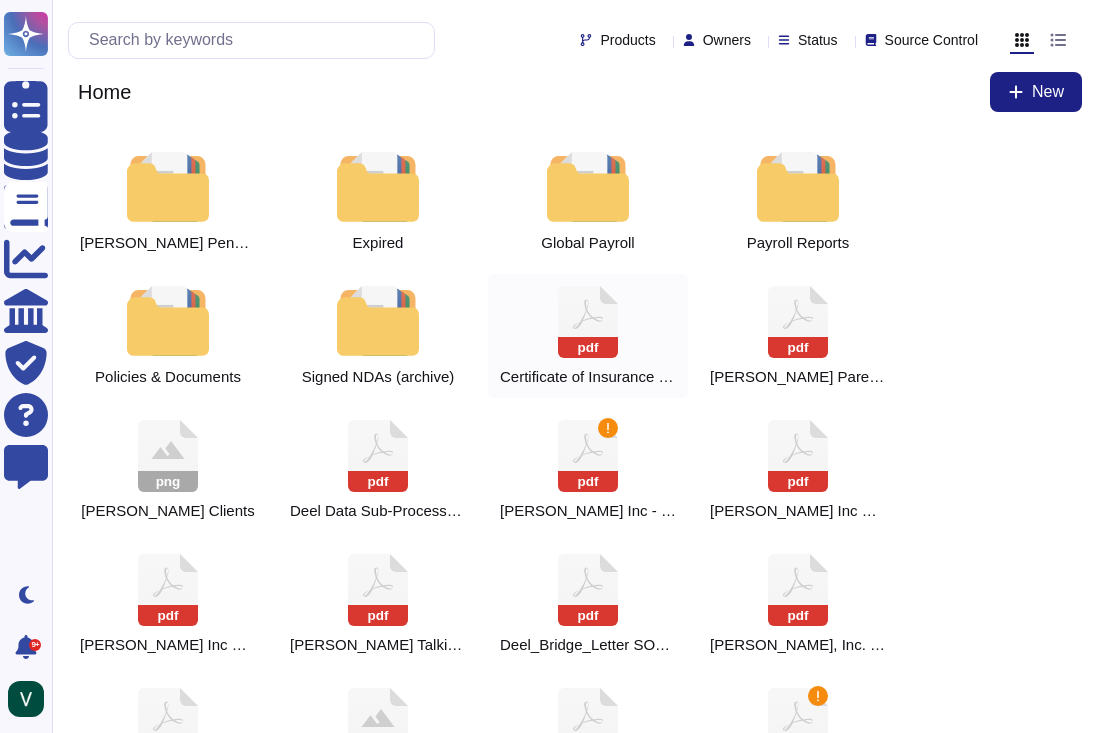 click 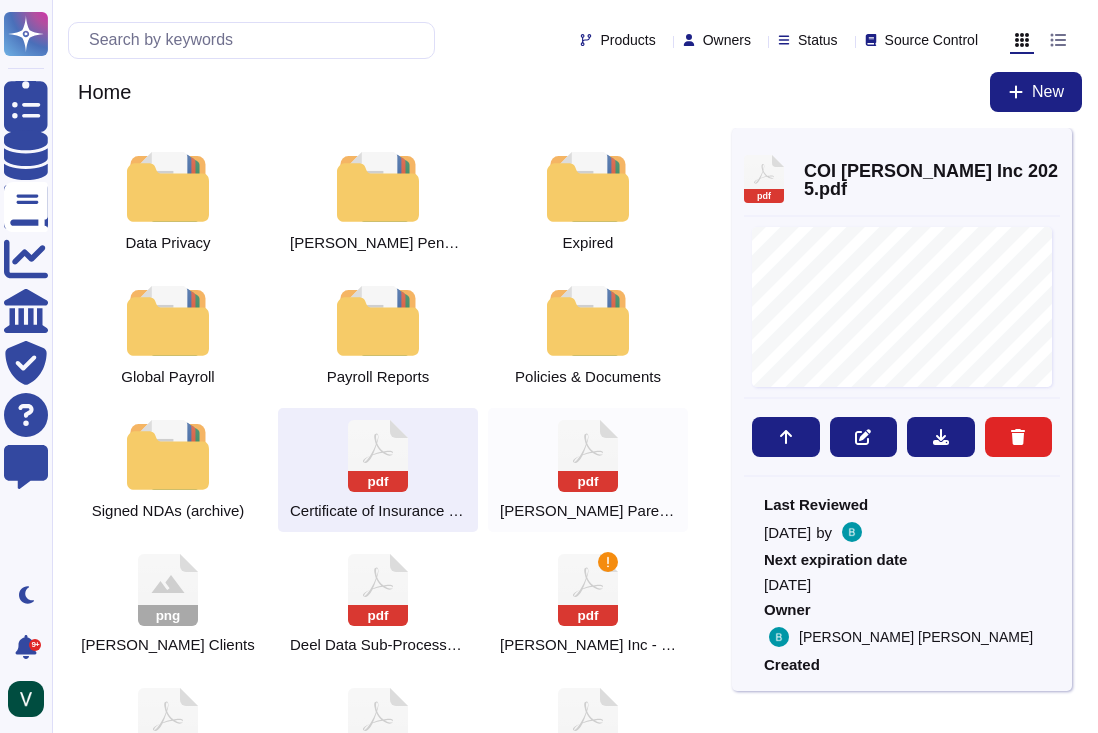 click 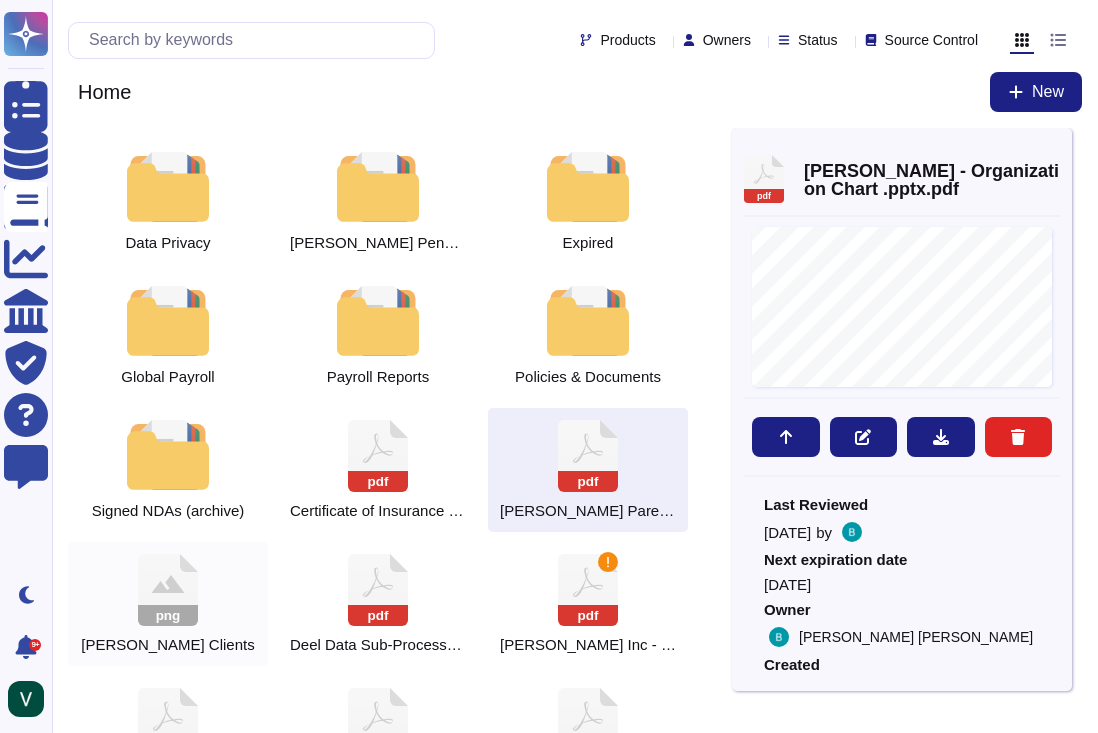click 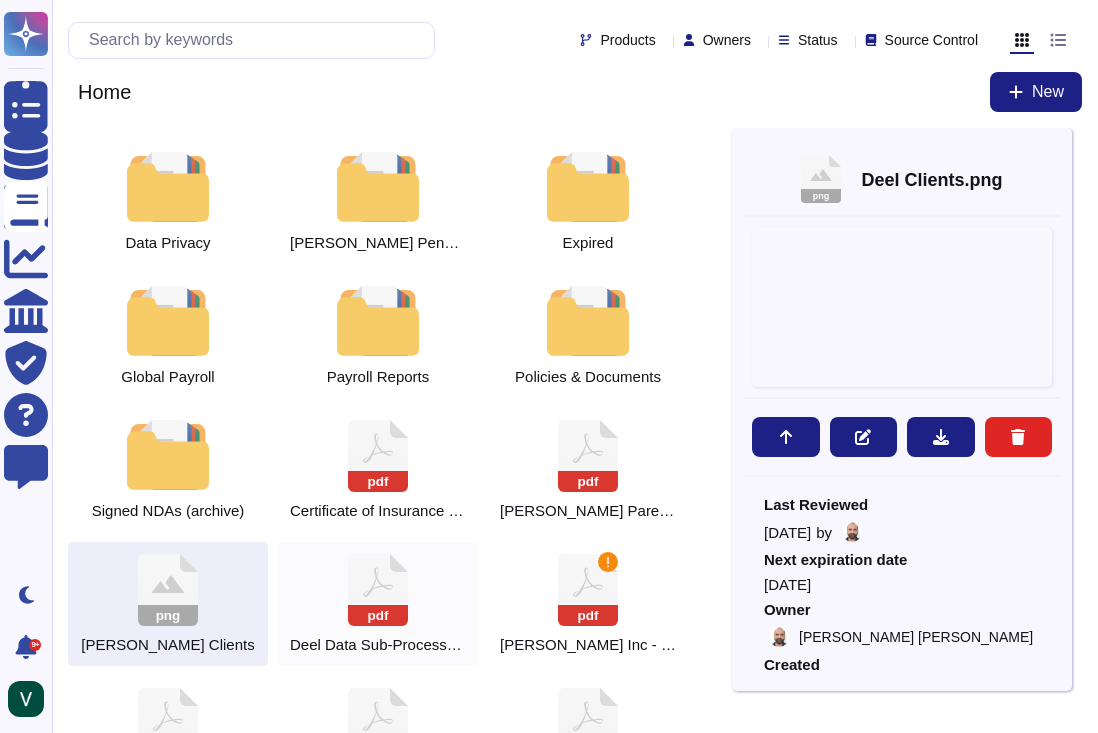 click 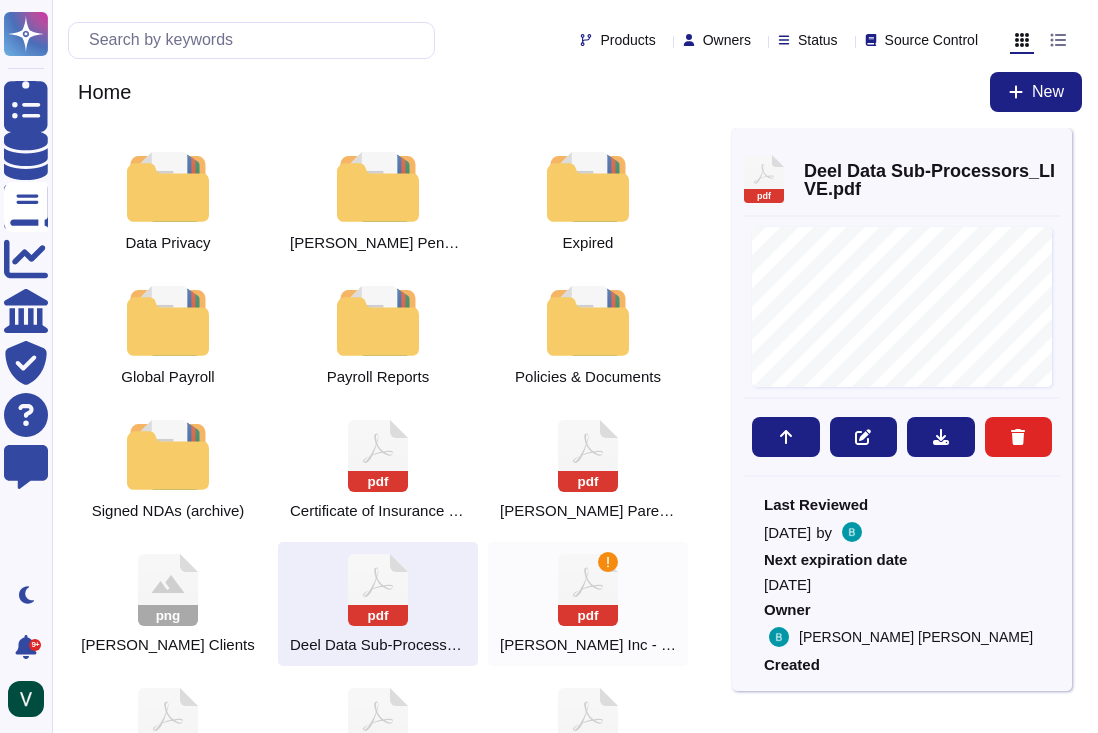 click 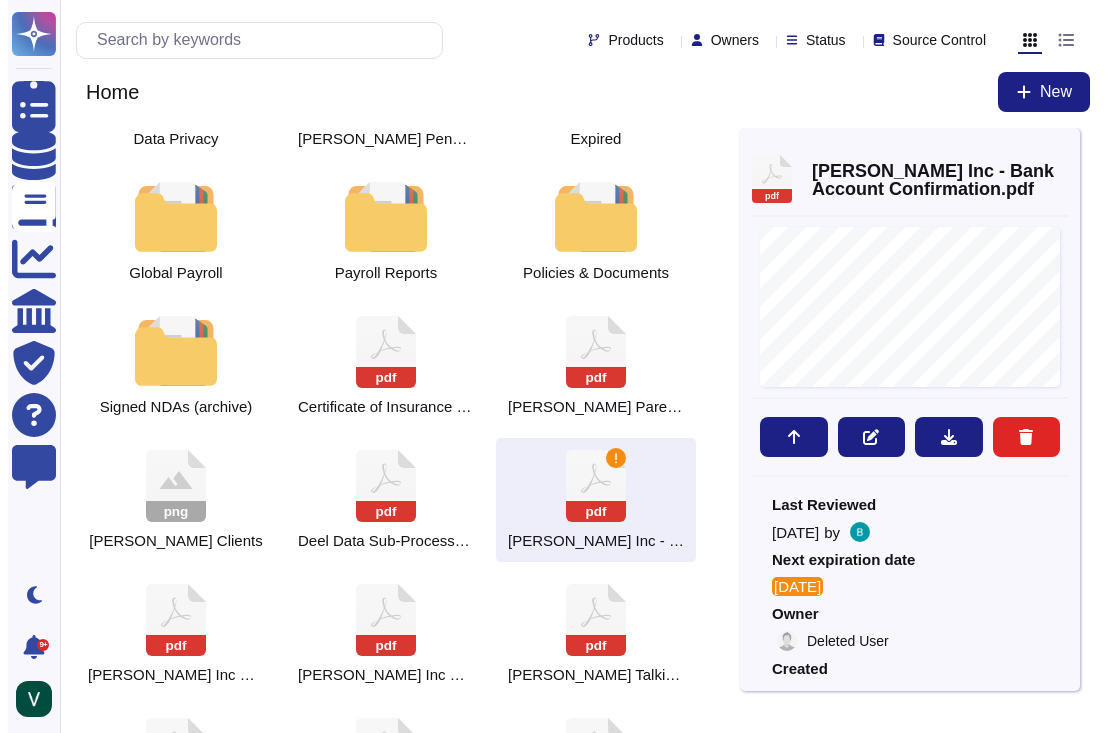 scroll, scrollTop: 227, scrollLeft: 0, axis: vertical 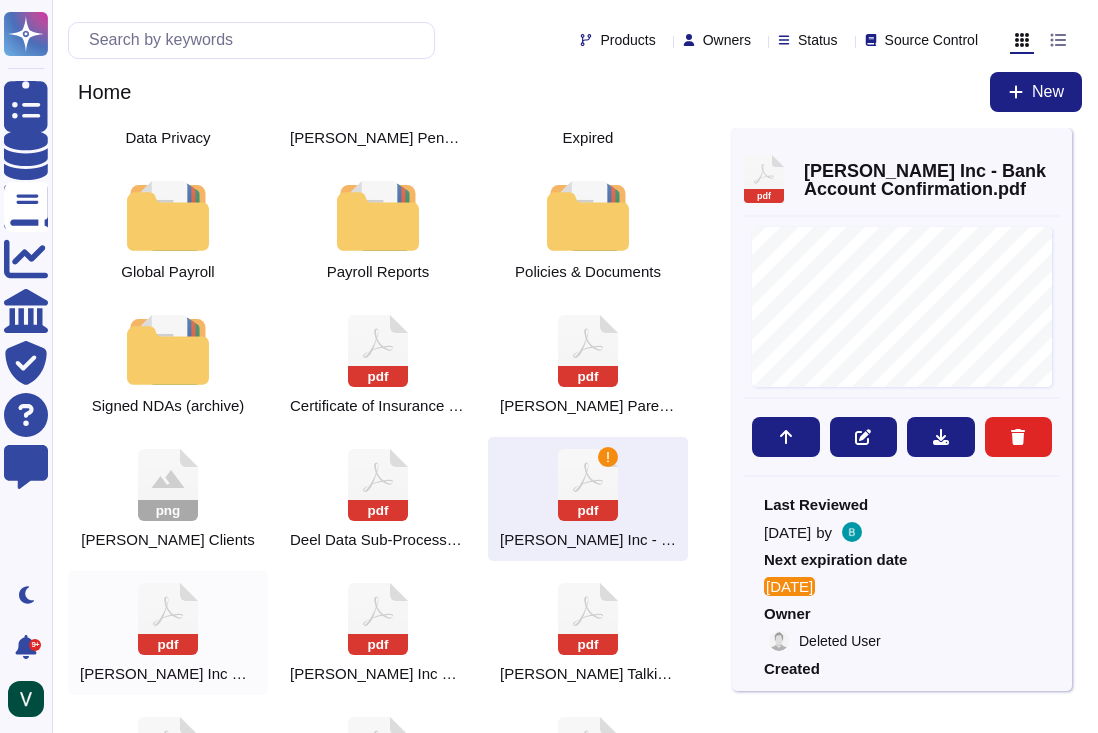 click 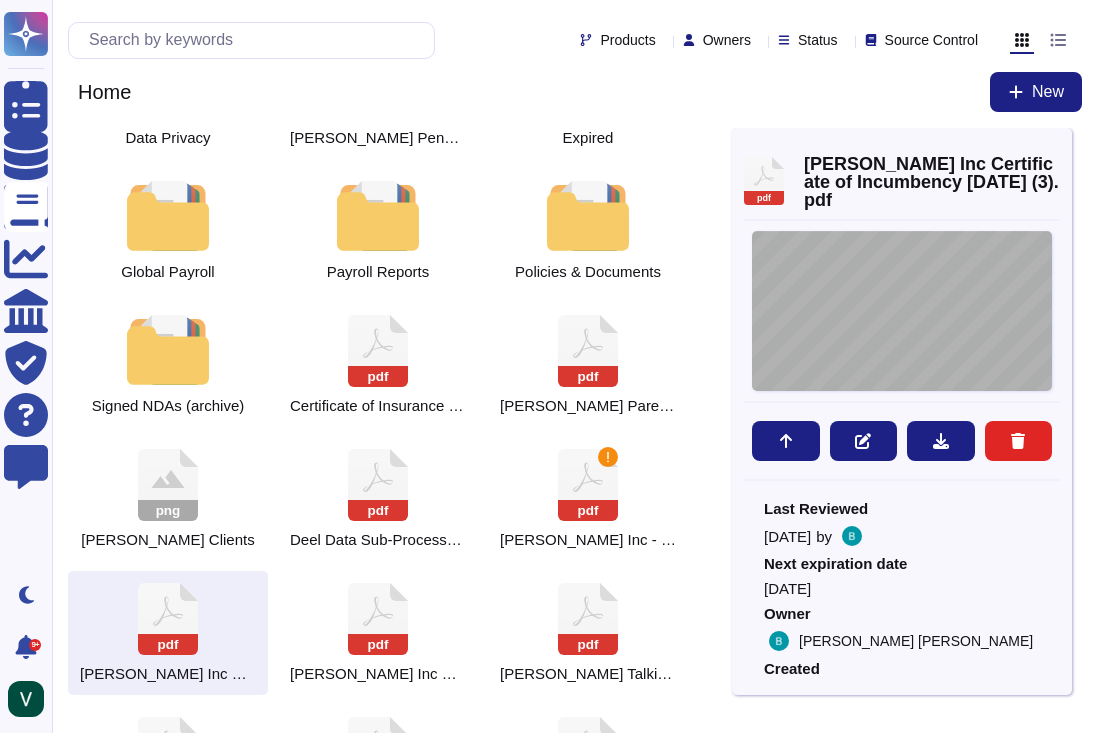 click on "4145 - 1437 - 0895.1 [PERSON_NAME] , INC. CERTIFICATE OF INCUMBENCY [DATE] THE UNDERSIGNED ,   [PERSON_NAME] ,   being the   President ,   Chief Executive Officer   and Secretary of [PERSON_NAME] , Inc. , a [US_STATE] corporation   (the “ Company ”), does hereby certify   in his capacity as an officer of the Company   that the following information is true and accurate as of the date written above : 1.   Each person listed below has been duly elected by the Board of Directors of the Company   as an officer to hold the positions set forth next to his or her name and is authorized to sign individually   in such capacity as on officer on behalf of the Company : Name   Title [PERSON_NAME]   President,   Chief Executive Officer , Secretary [PERSON_NAME]   Chief Financial Officer [PERSON_NAME]   Chief Operating Officer 2.   Each   person listed below   has been duly elected to the Board of Directors of the Company . A majority of the members of the Board of Directors of the Company are   authorized to Name 3." at bounding box center (902, 311) 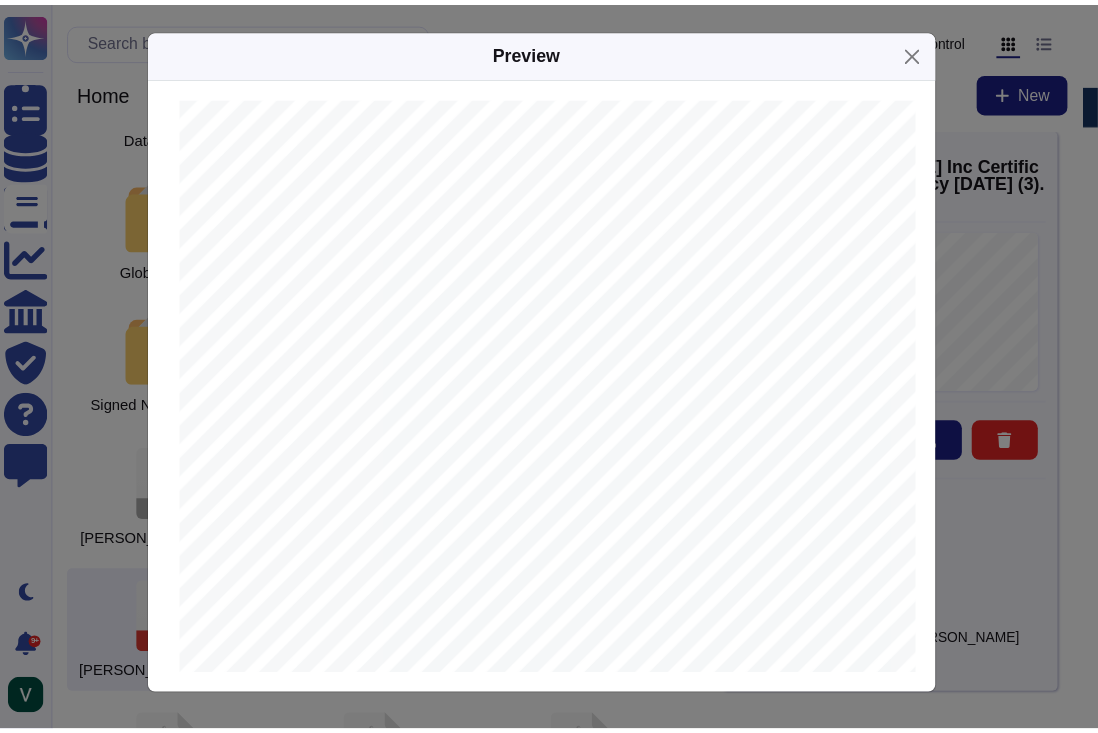 scroll, scrollTop: 0, scrollLeft: 0, axis: both 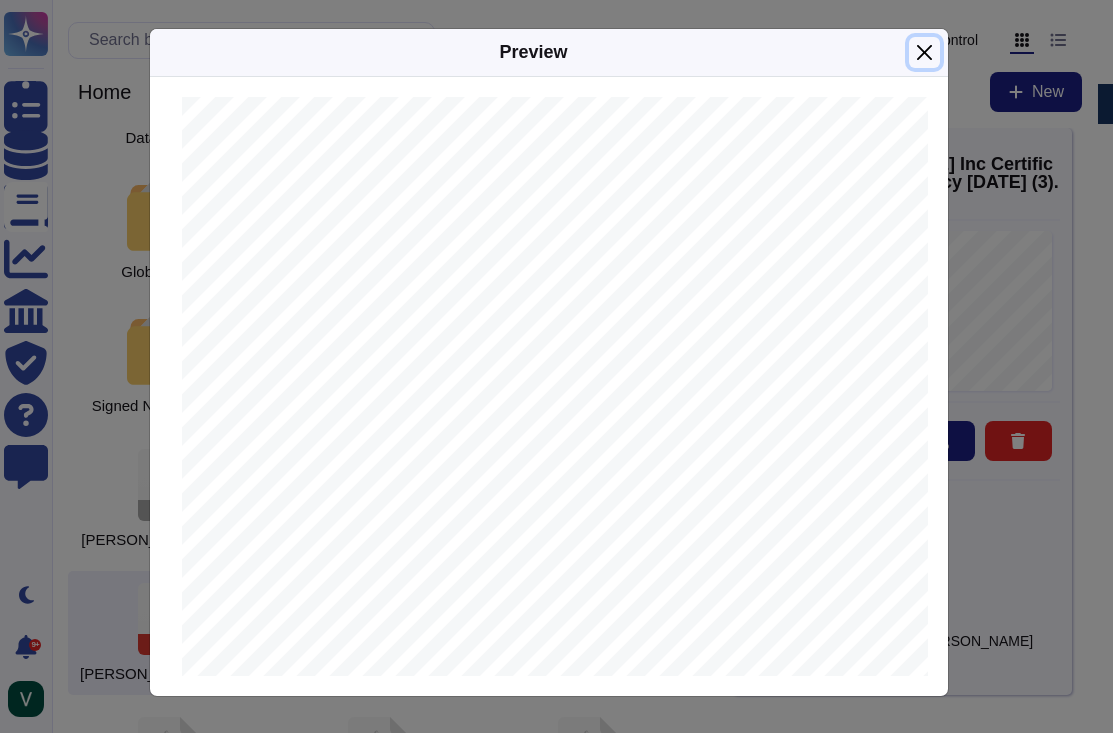 drag, startPoint x: 929, startPoint y: 51, endPoint x: 876, endPoint y: 49, distance: 53.037724 